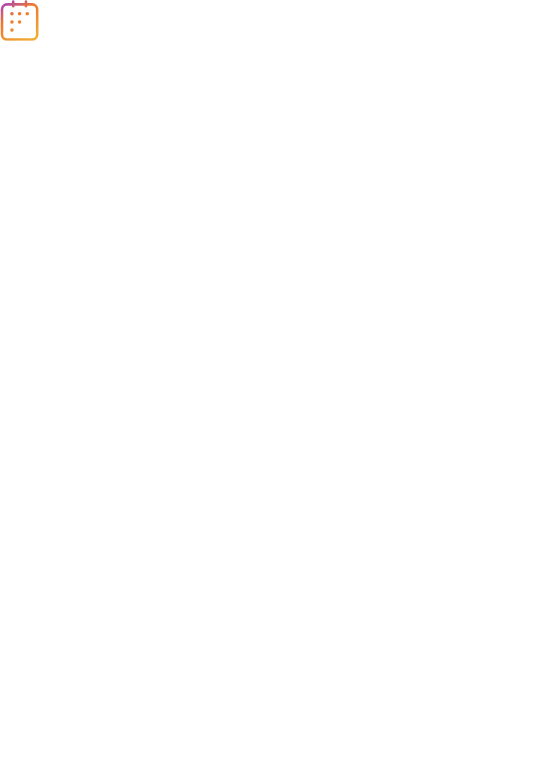 scroll, scrollTop: 0, scrollLeft: 0, axis: both 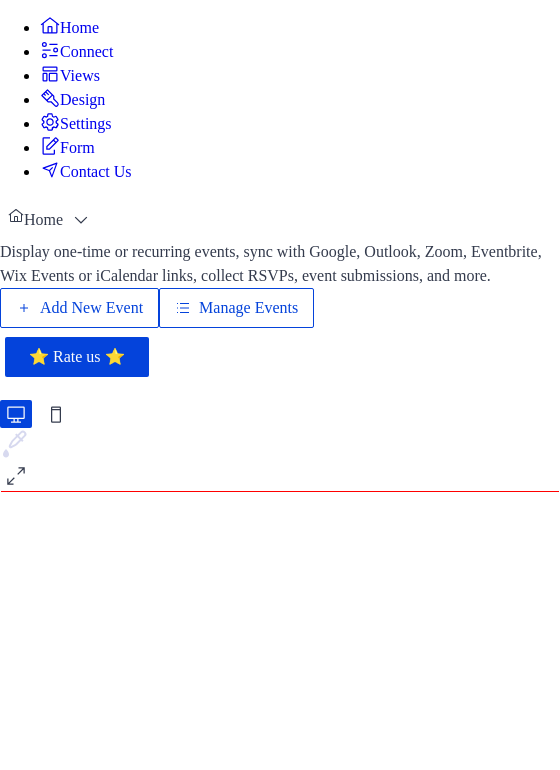 click on "Manage Events" at bounding box center (248, 308) 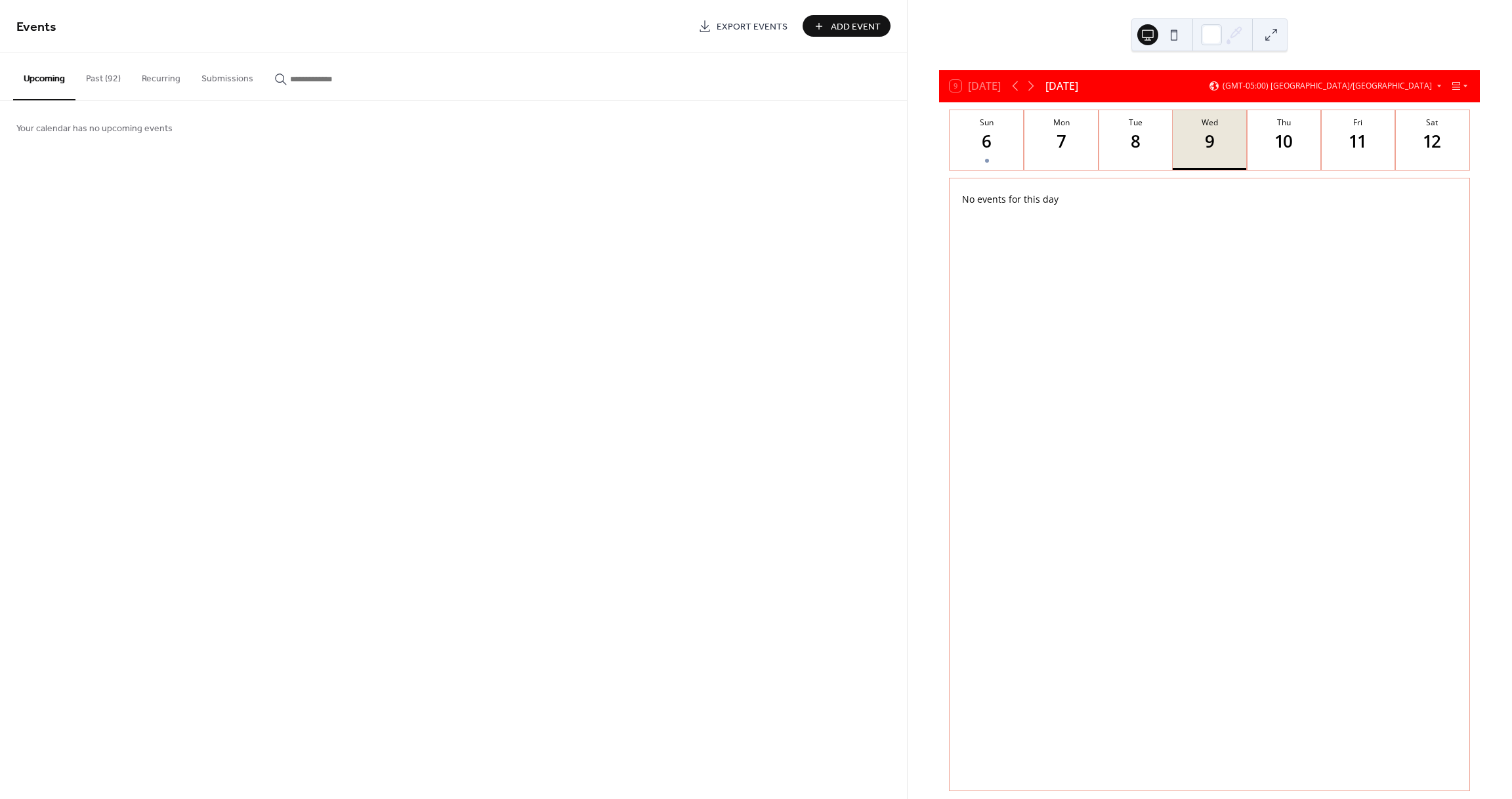 scroll, scrollTop: 0, scrollLeft: 0, axis: both 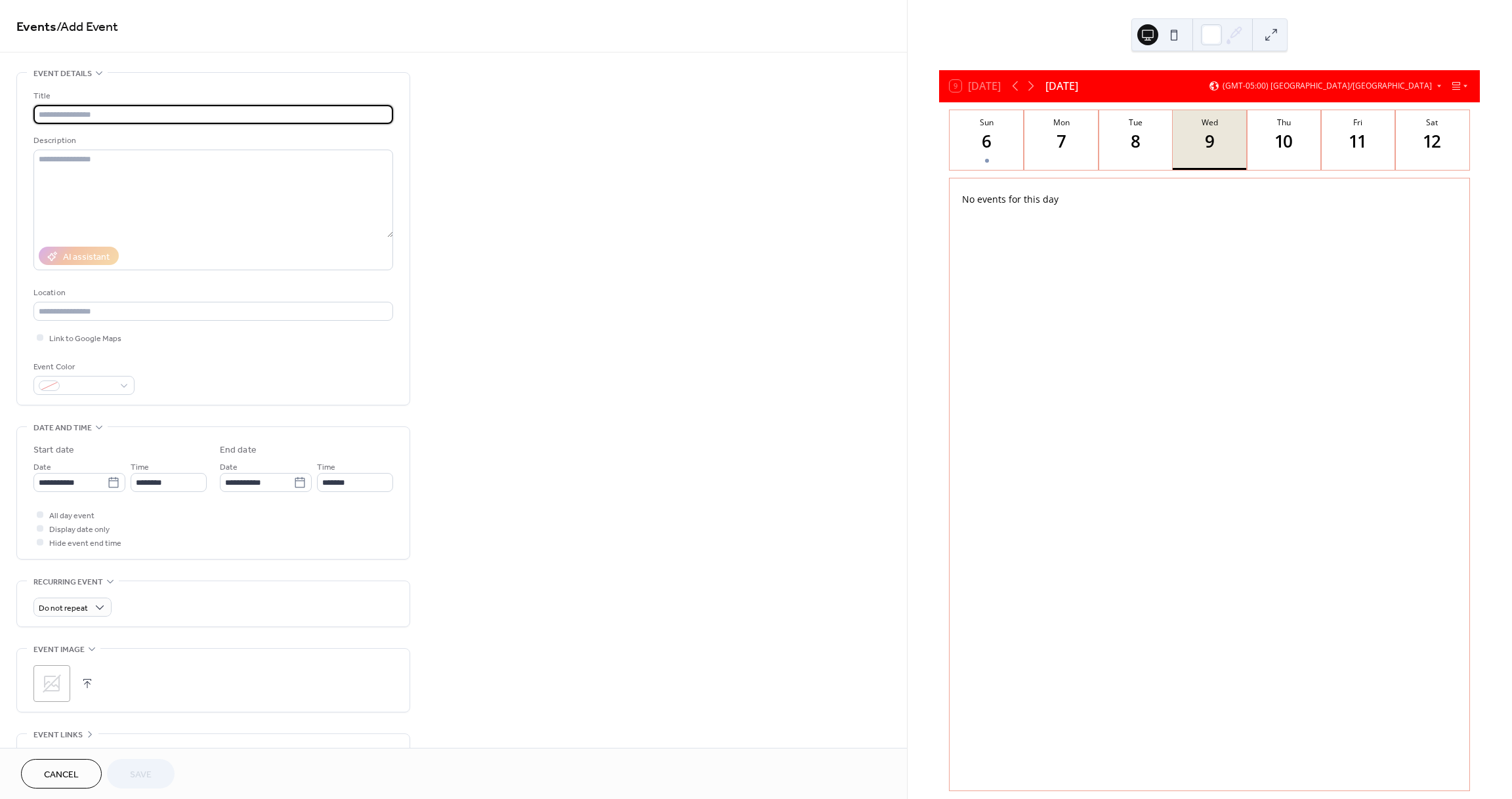 click at bounding box center (213, 114) 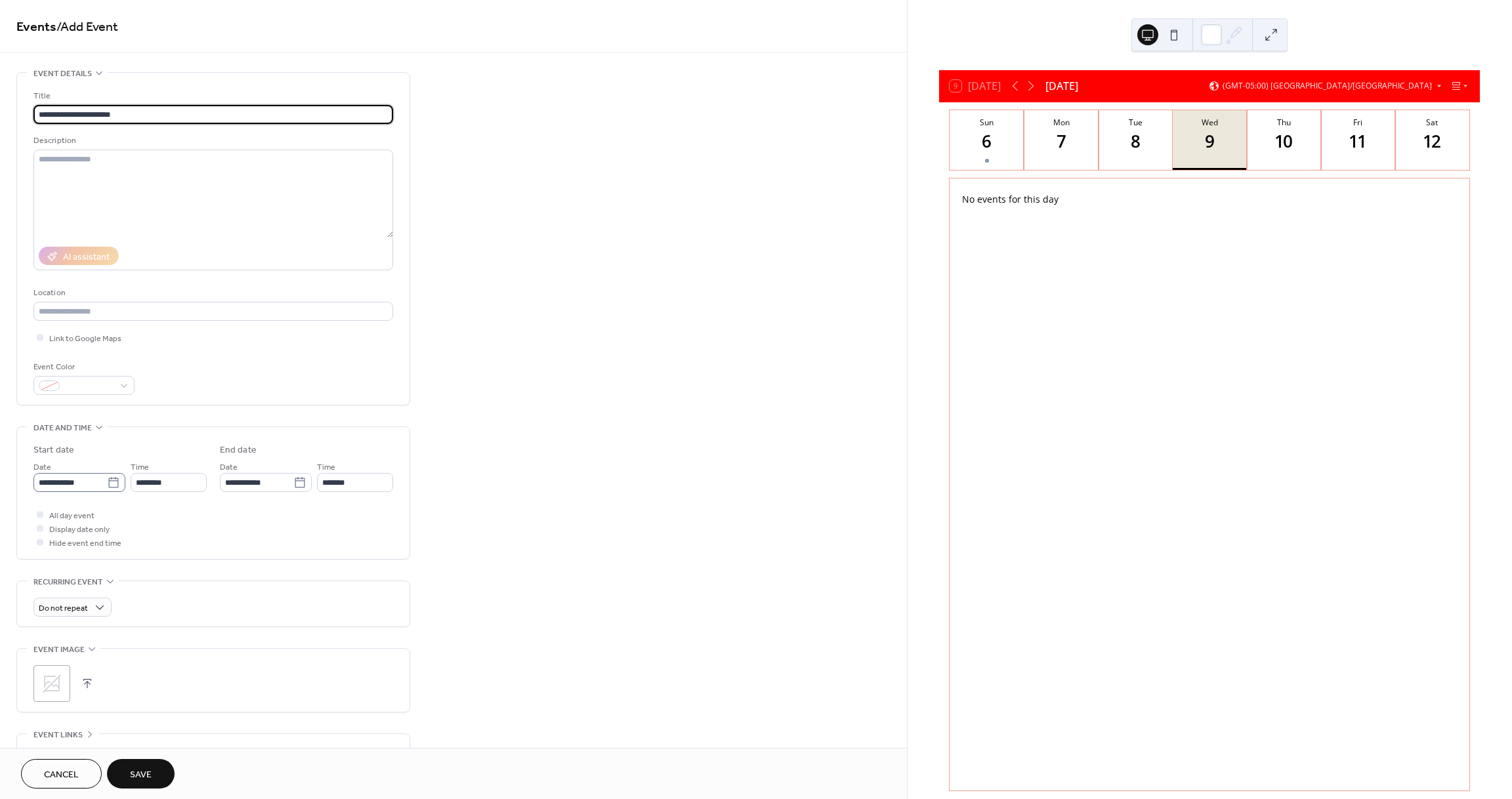 type on "**********" 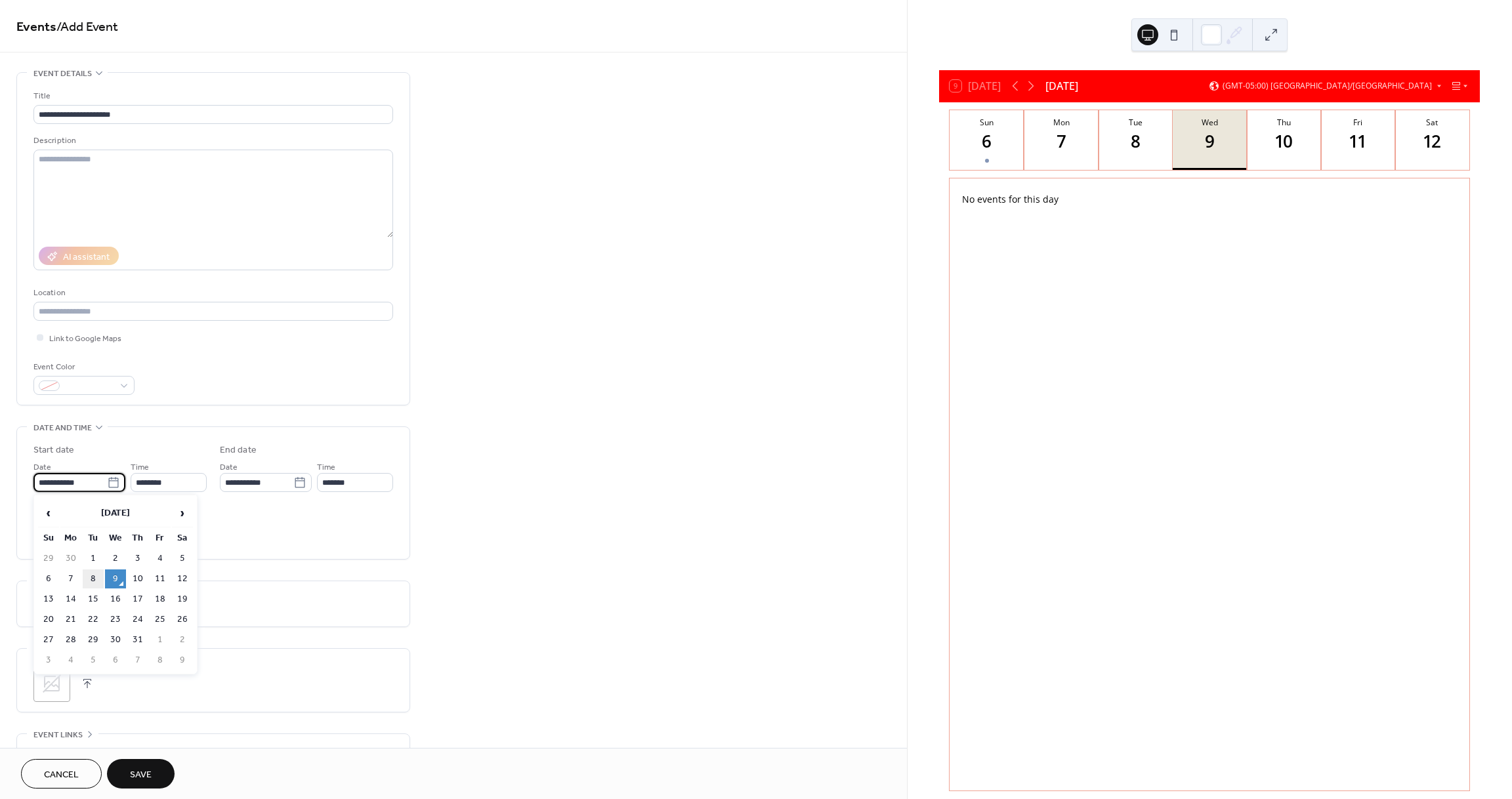 click on "8" at bounding box center (93, 579) 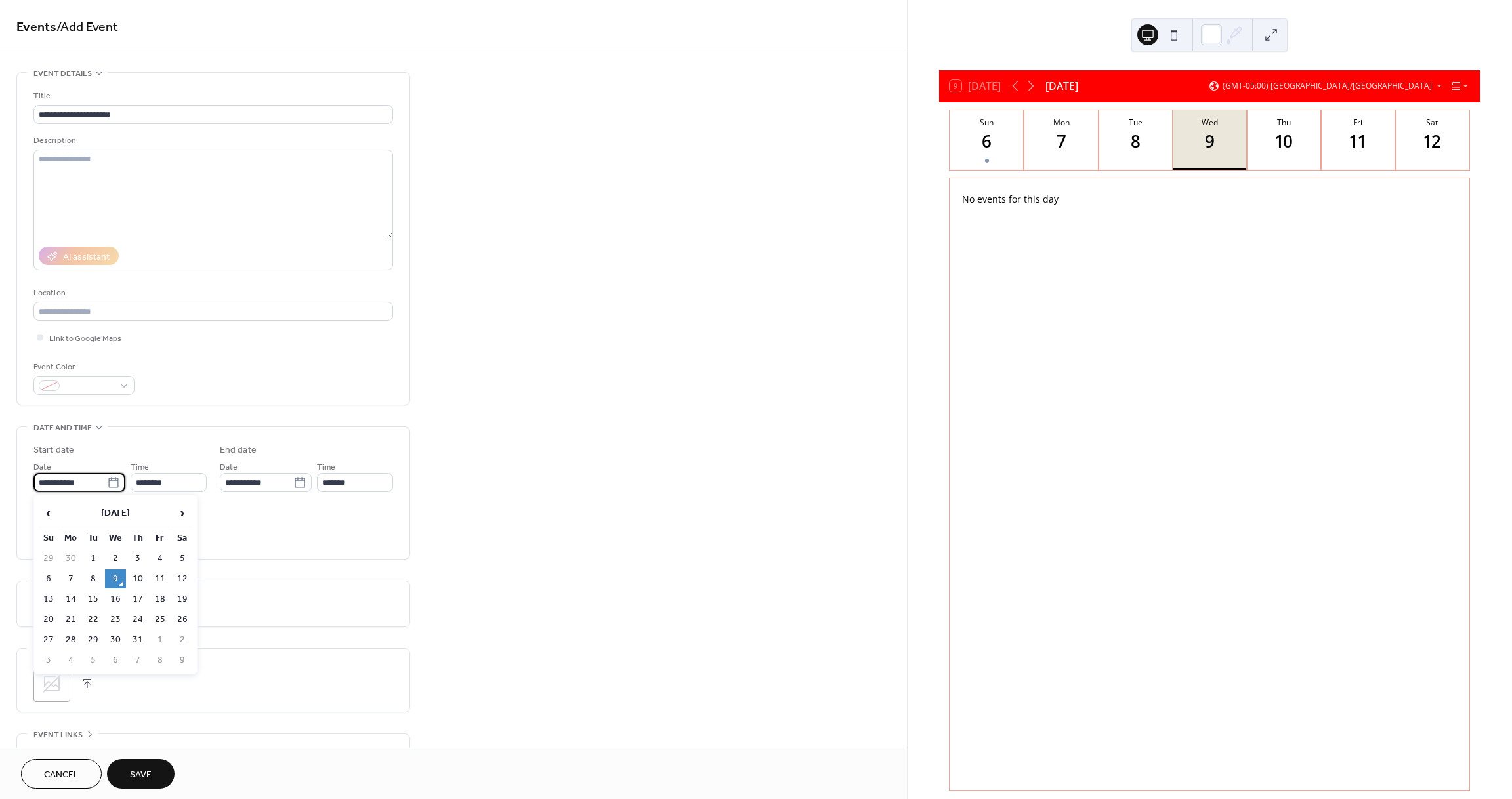 type on "**********" 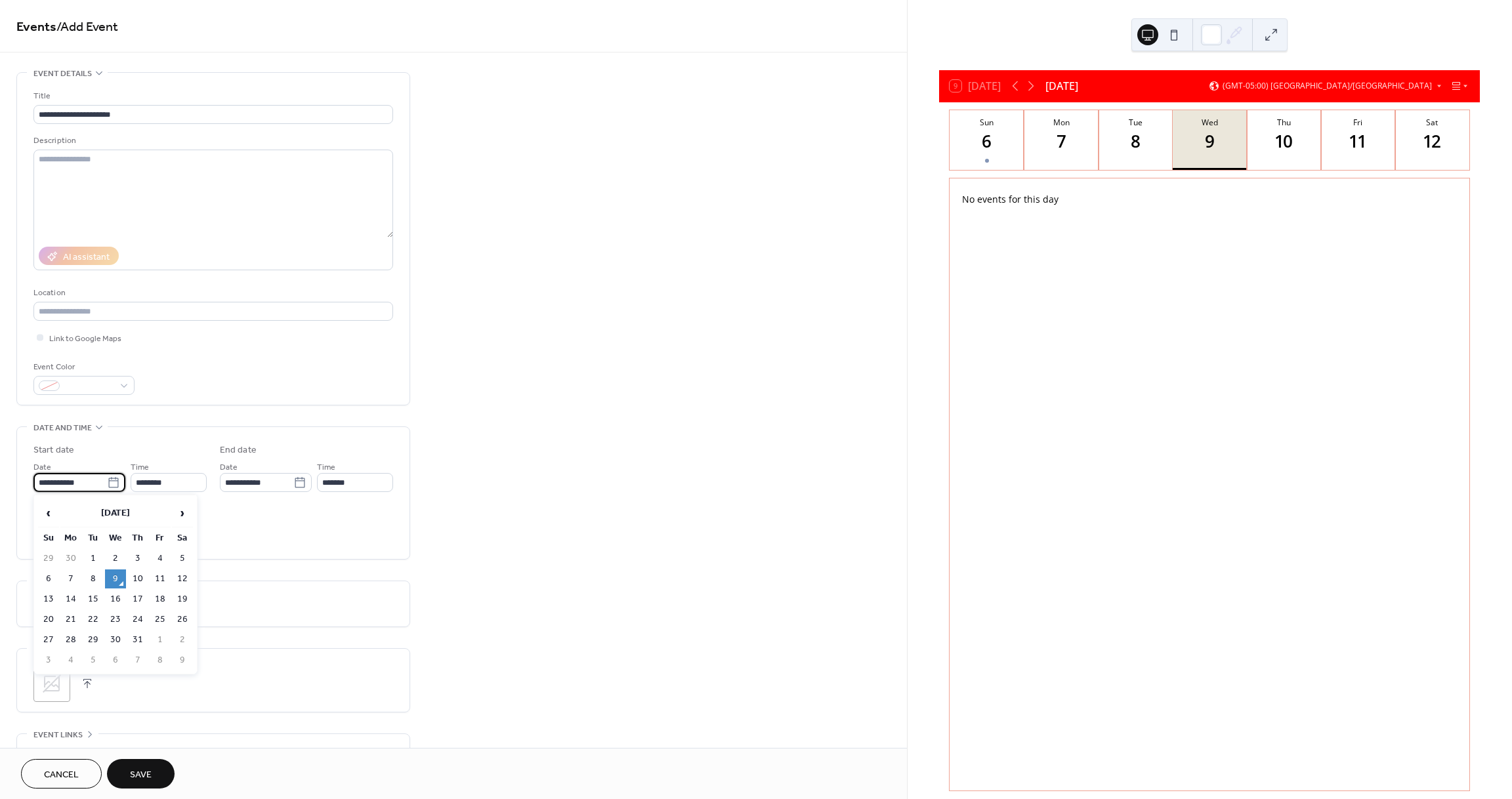 type on "**********" 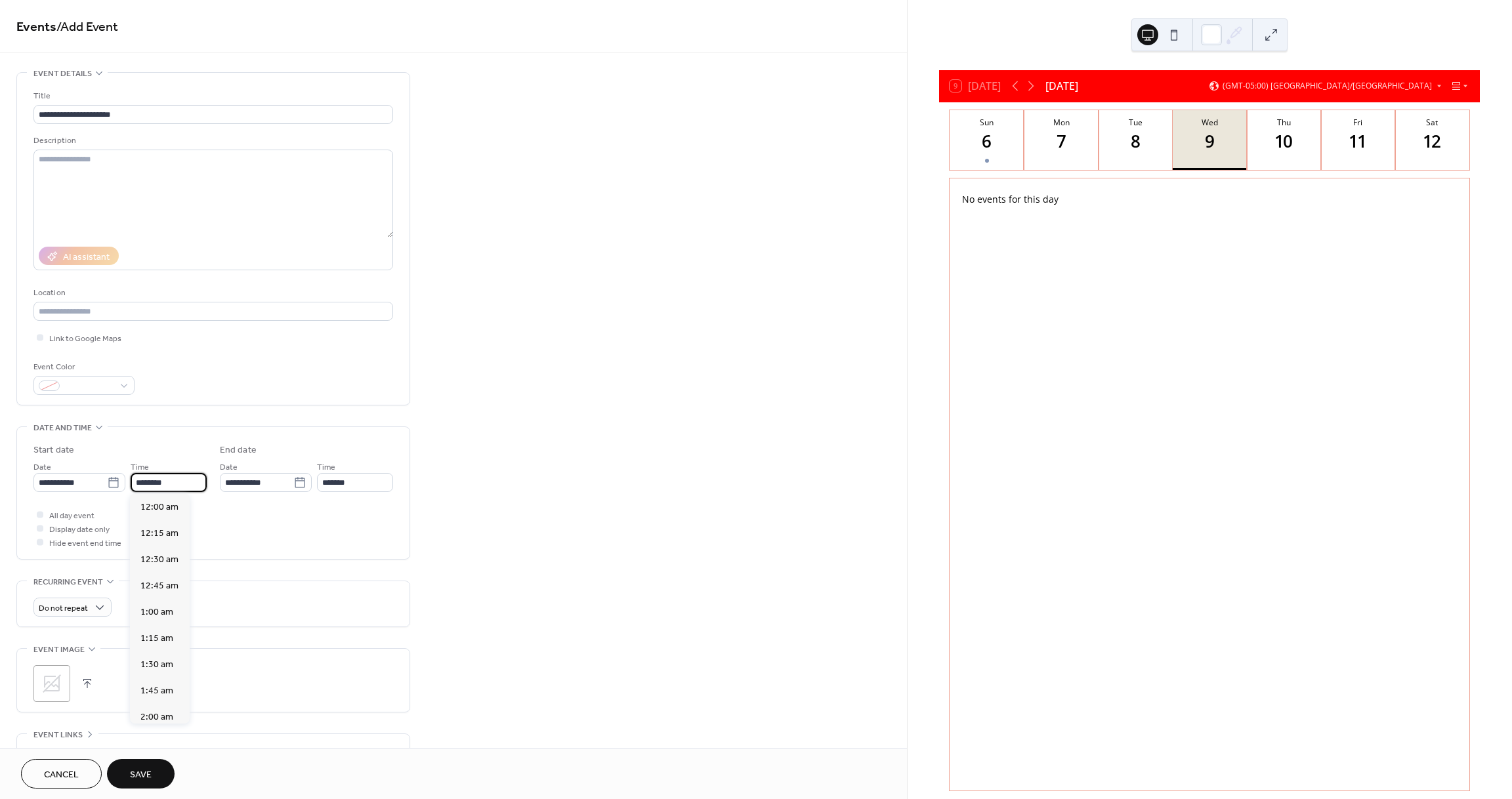 click on "********" at bounding box center (169, 482) 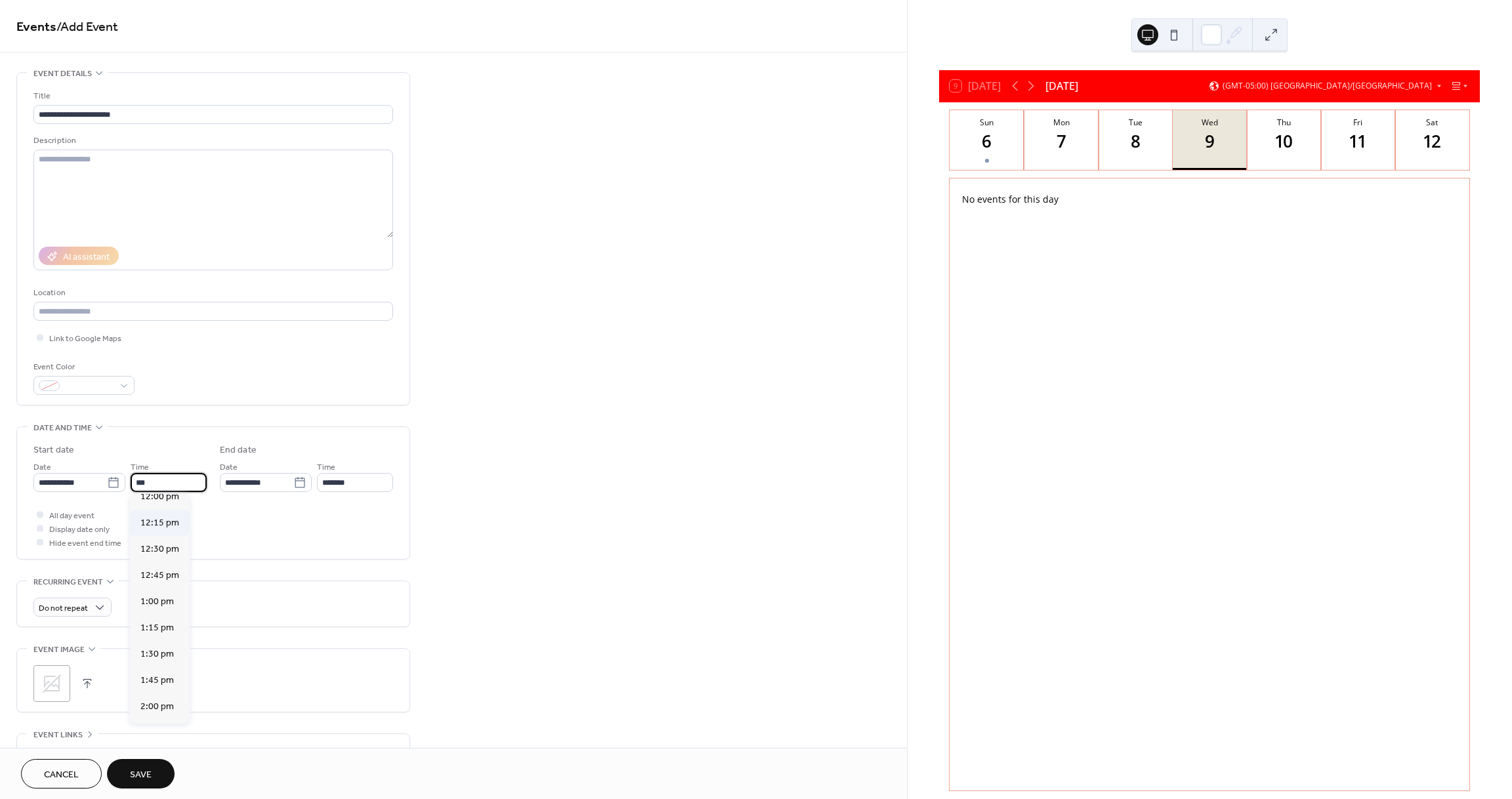 type on "**" 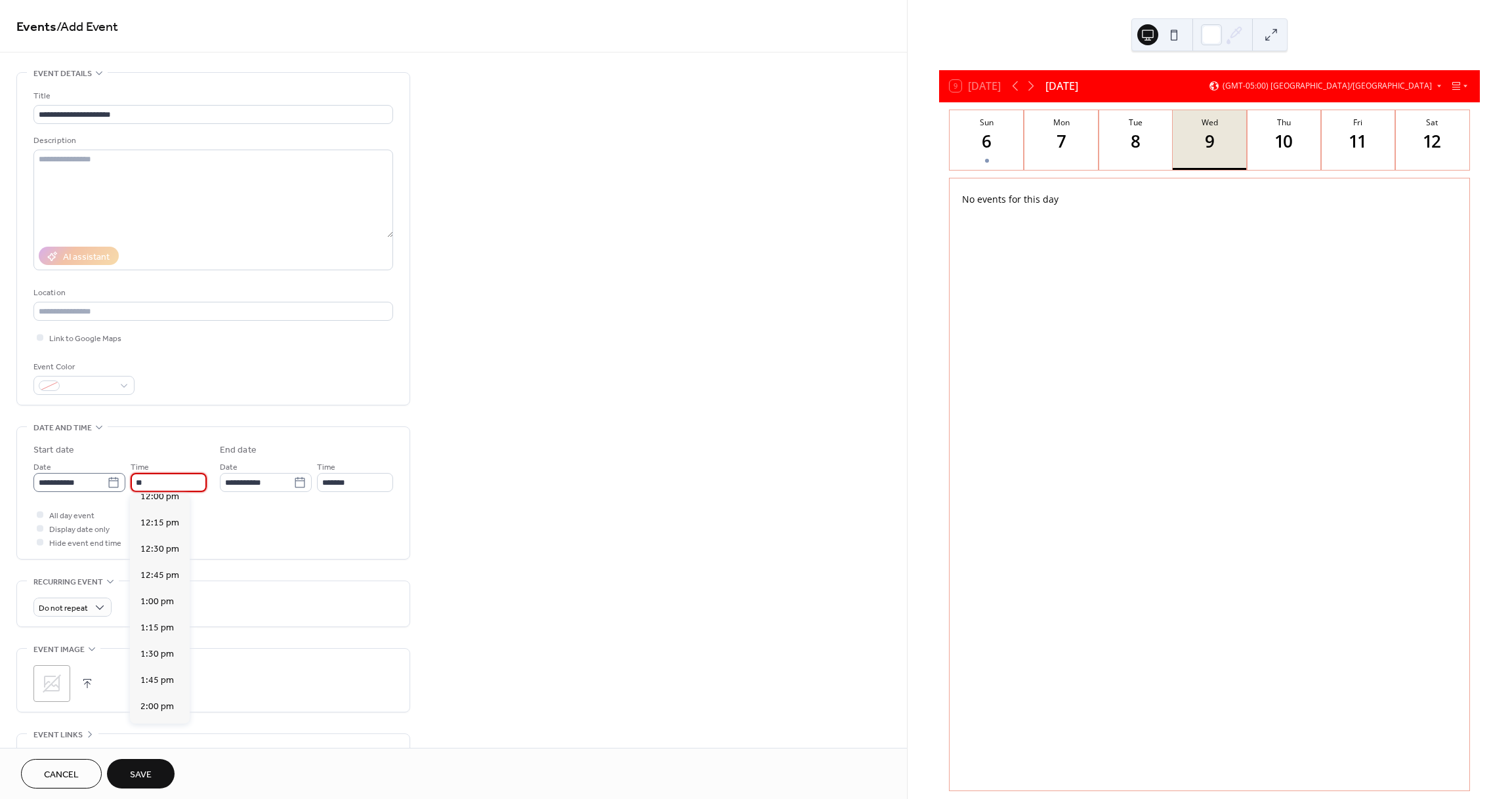 drag, startPoint x: 159, startPoint y: 483, endPoint x: 136, endPoint y: 491, distance: 24.35159 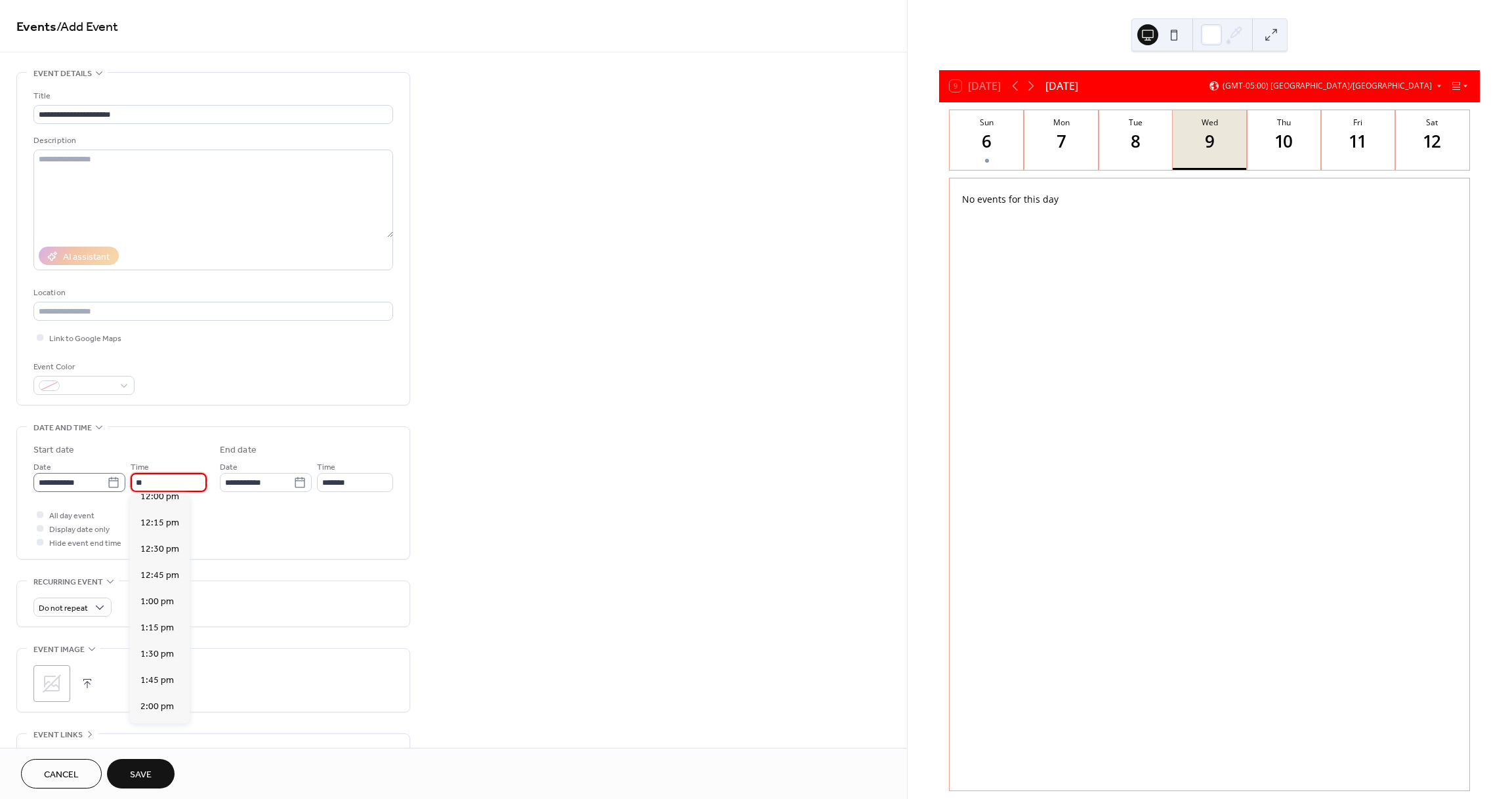 click on "**********" at bounding box center (120, 476) 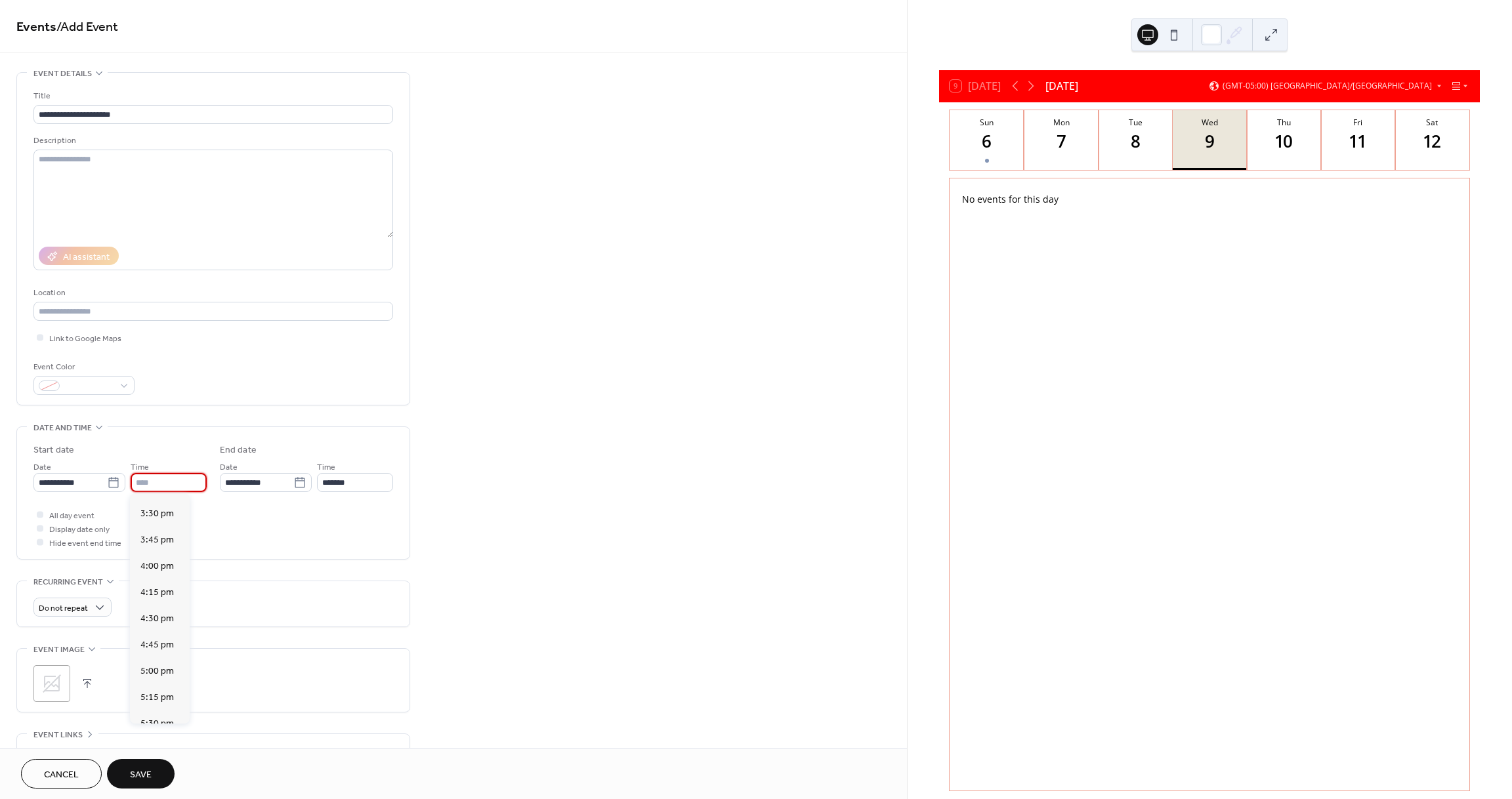 scroll, scrollTop: 1729, scrollLeft: 0, axis: vertical 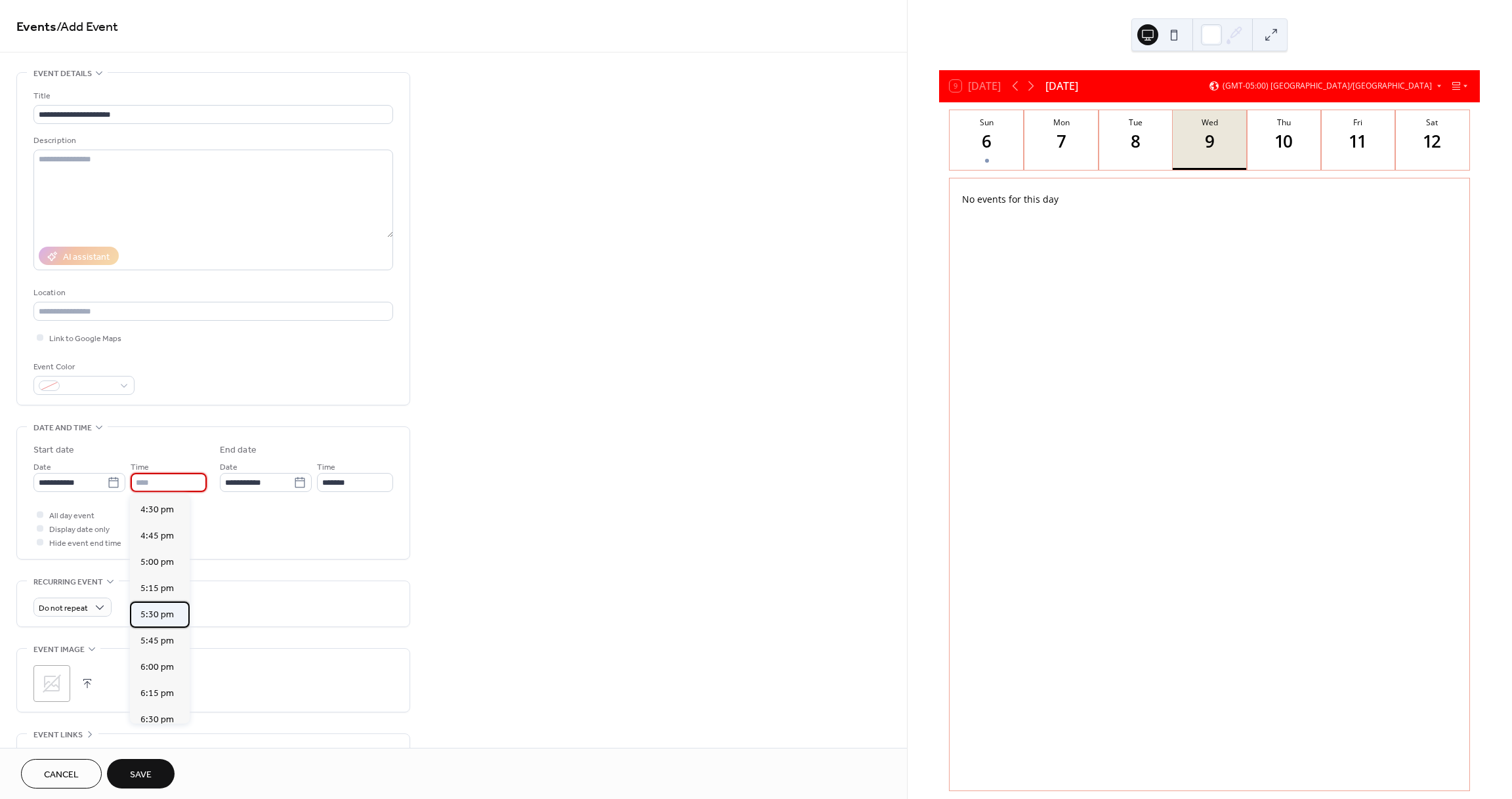click on "5:30 pm" at bounding box center (157, 615) 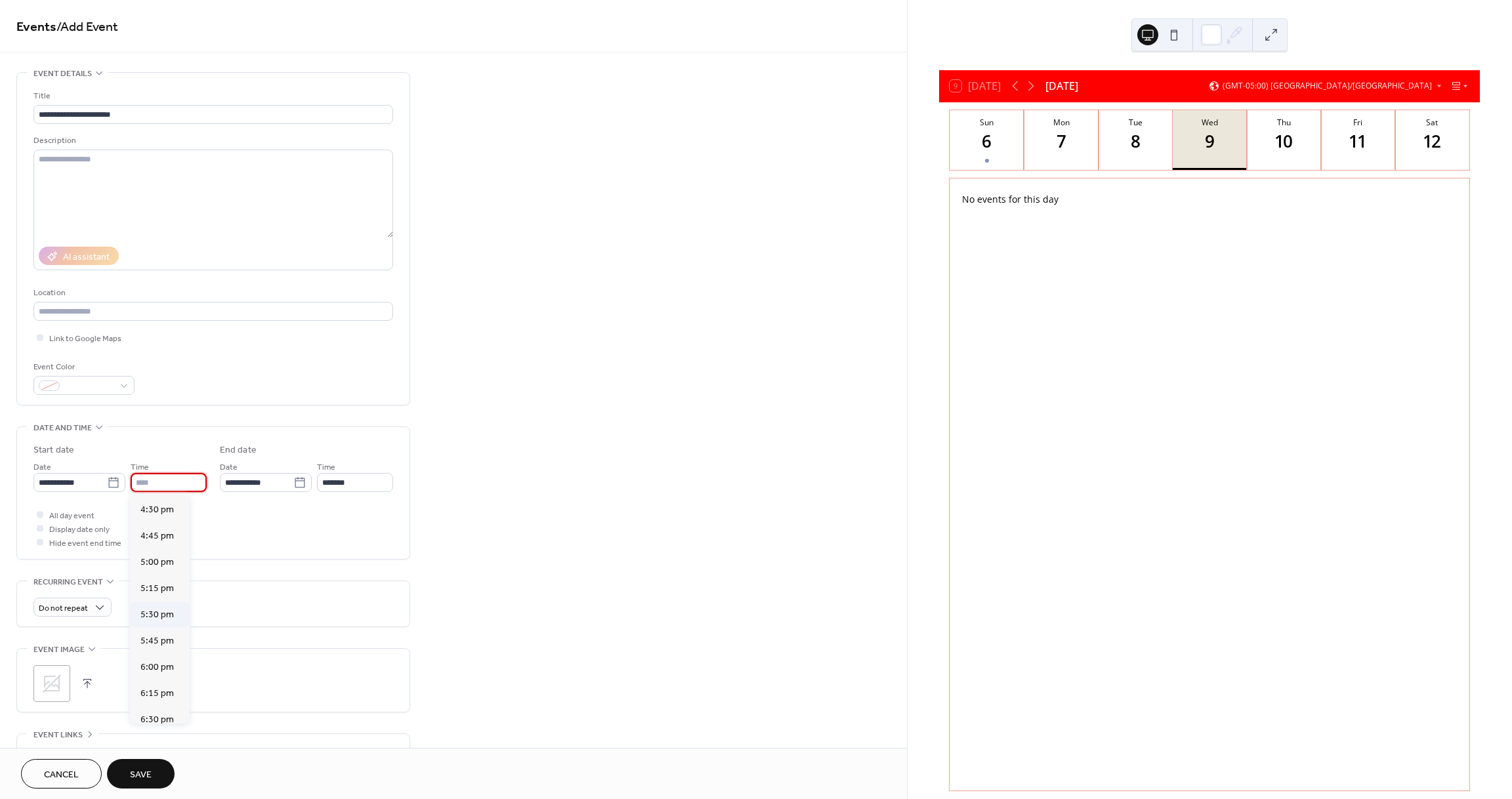 type on "*******" 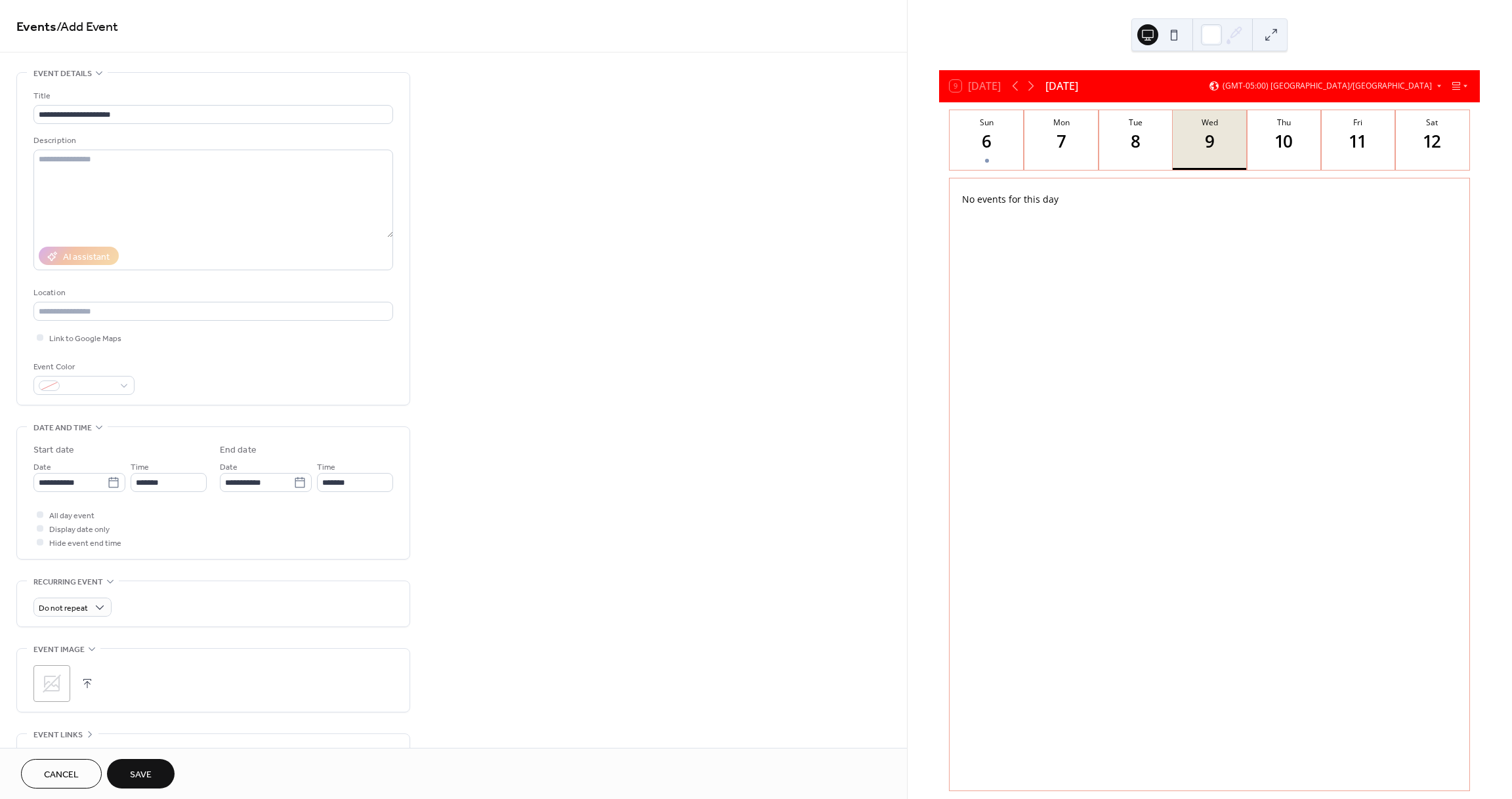 click on "Save" at bounding box center (140, 775) 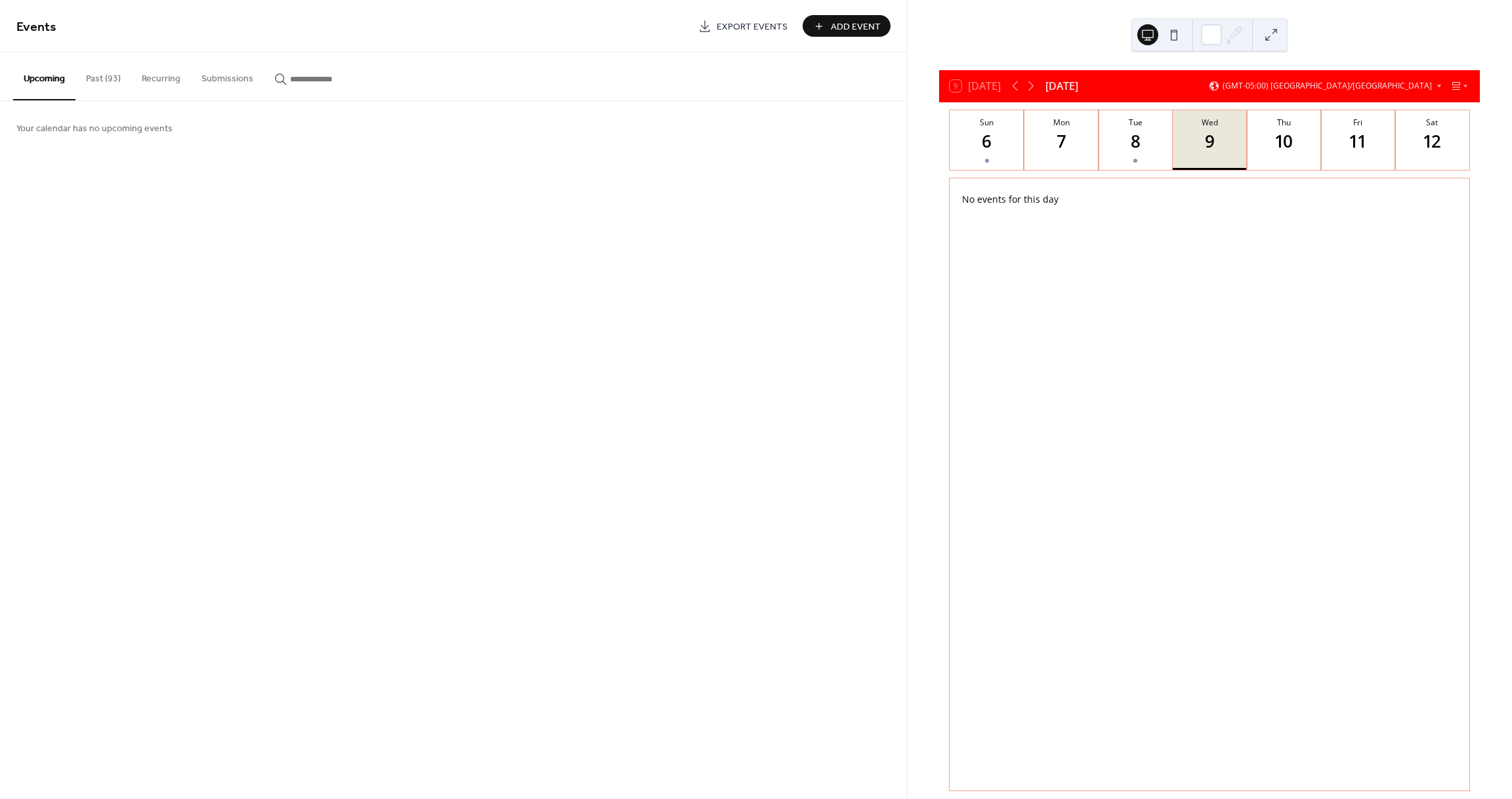 click on "Add Event" at bounding box center [847, 26] 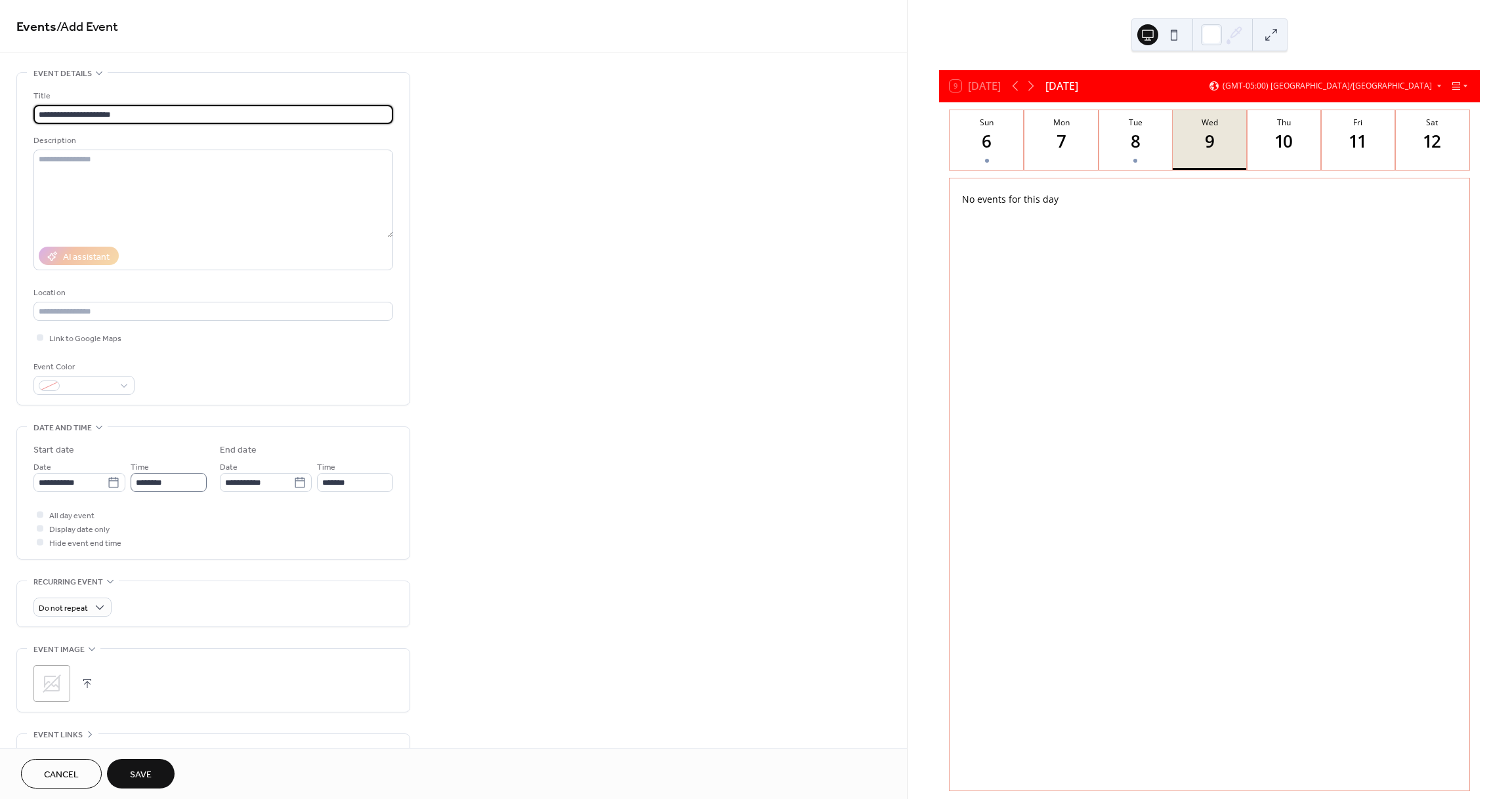 type on "**********" 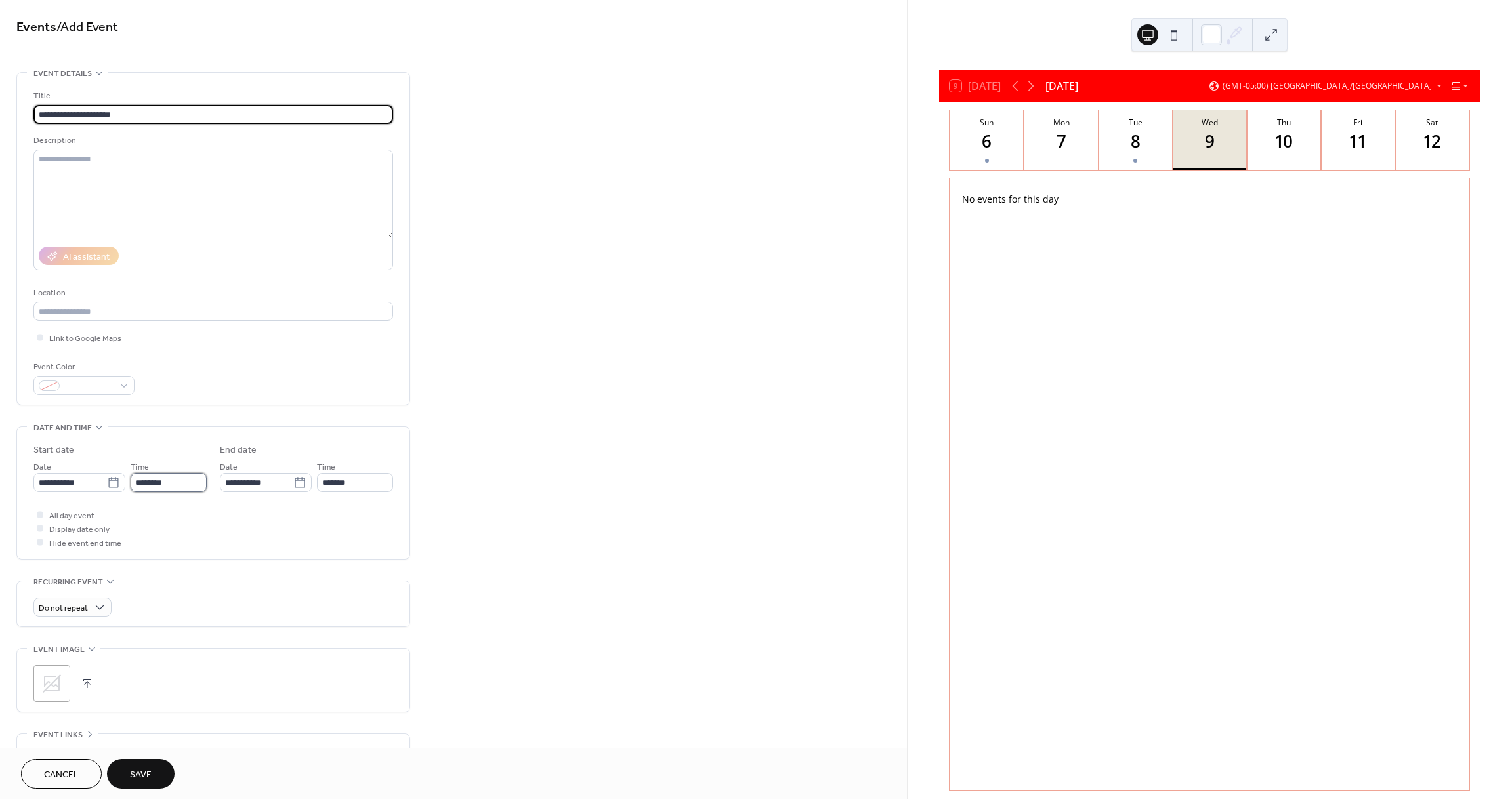click on "********" at bounding box center [169, 482] 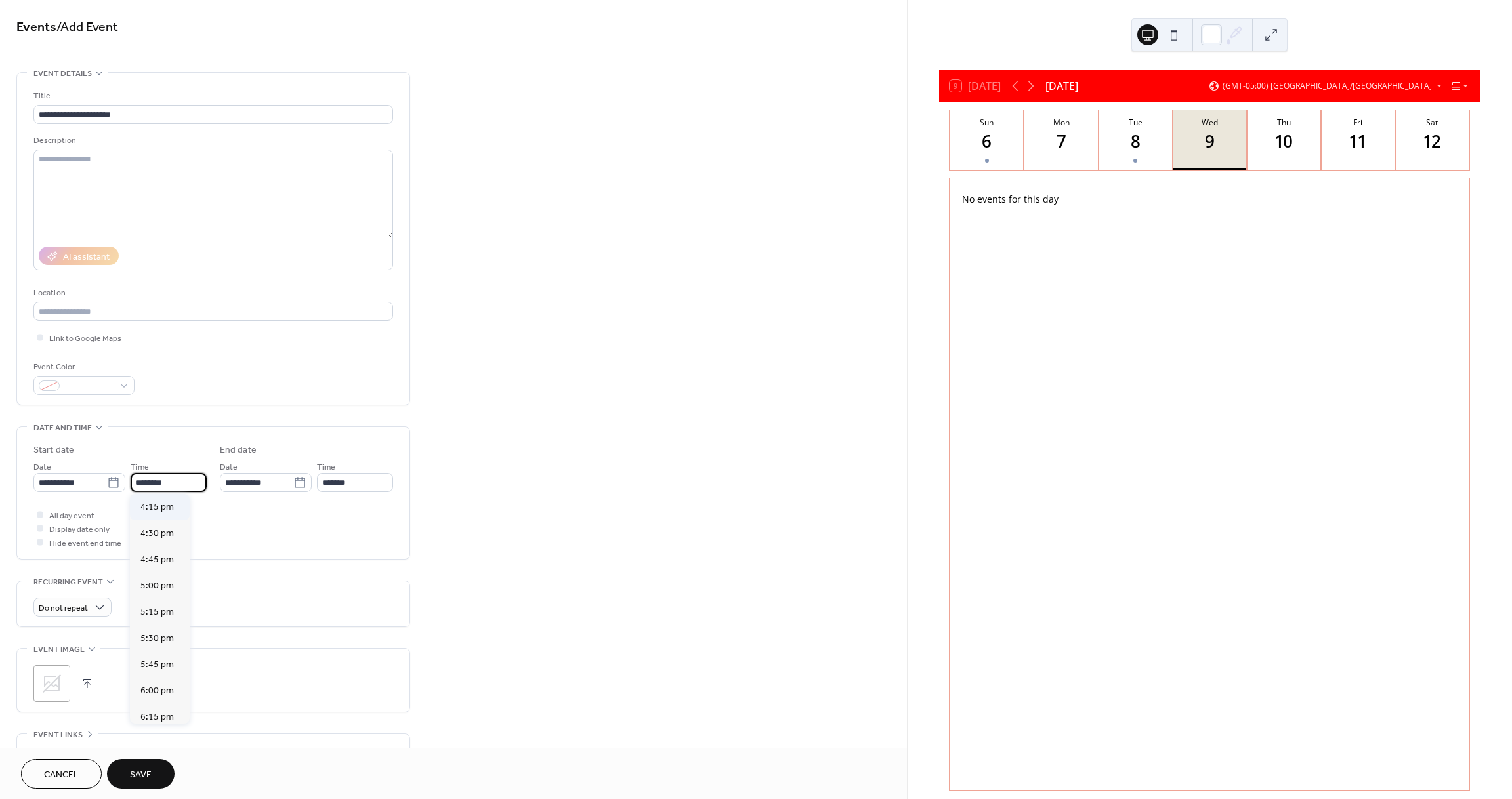 scroll, scrollTop: 1729, scrollLeft: 0, axis: vertical 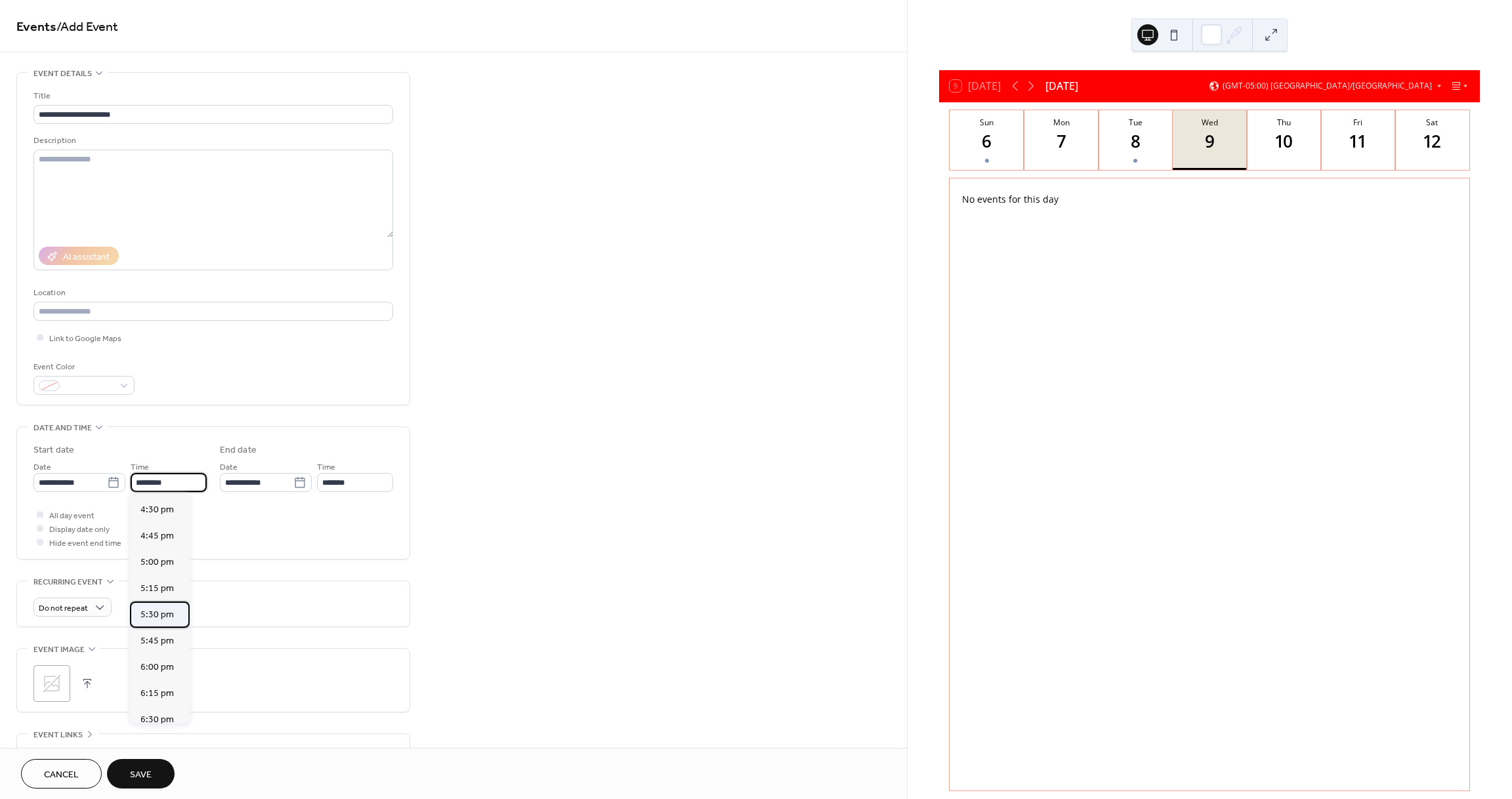 click on "5:30 pm" at bounding box center [157, 615] 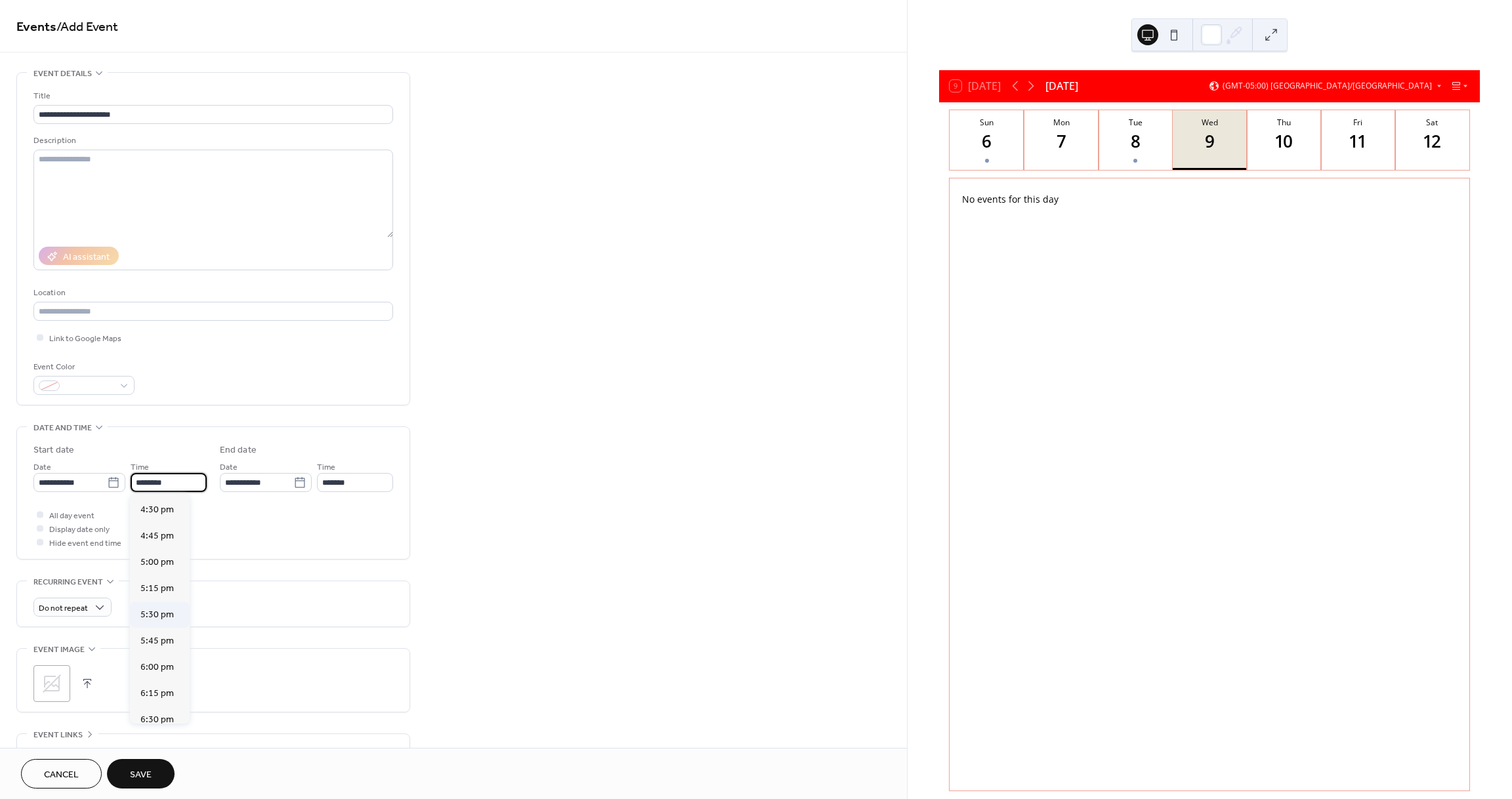 type on "*******" 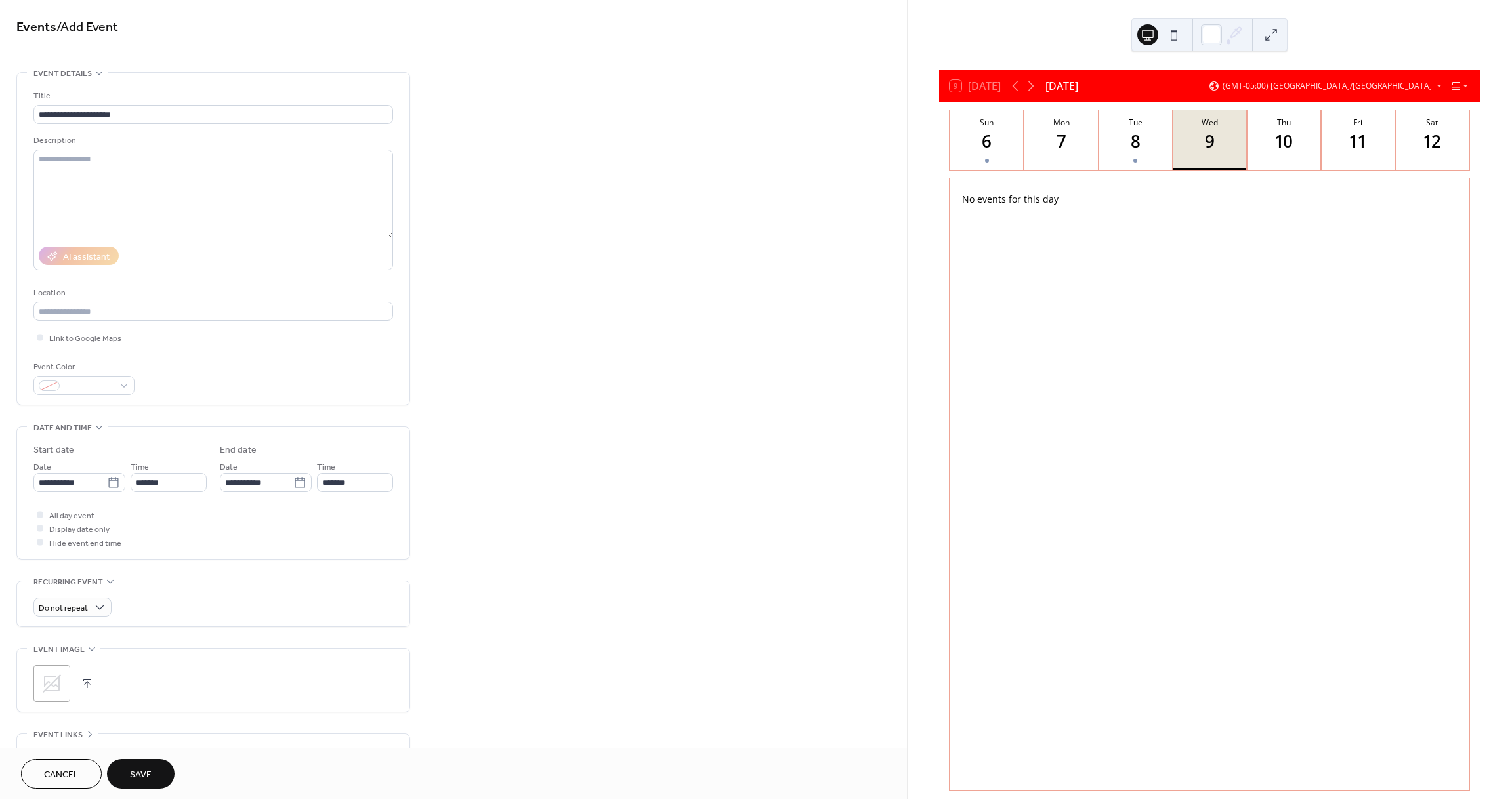 click on "Save" at bounding box center [140, 775] 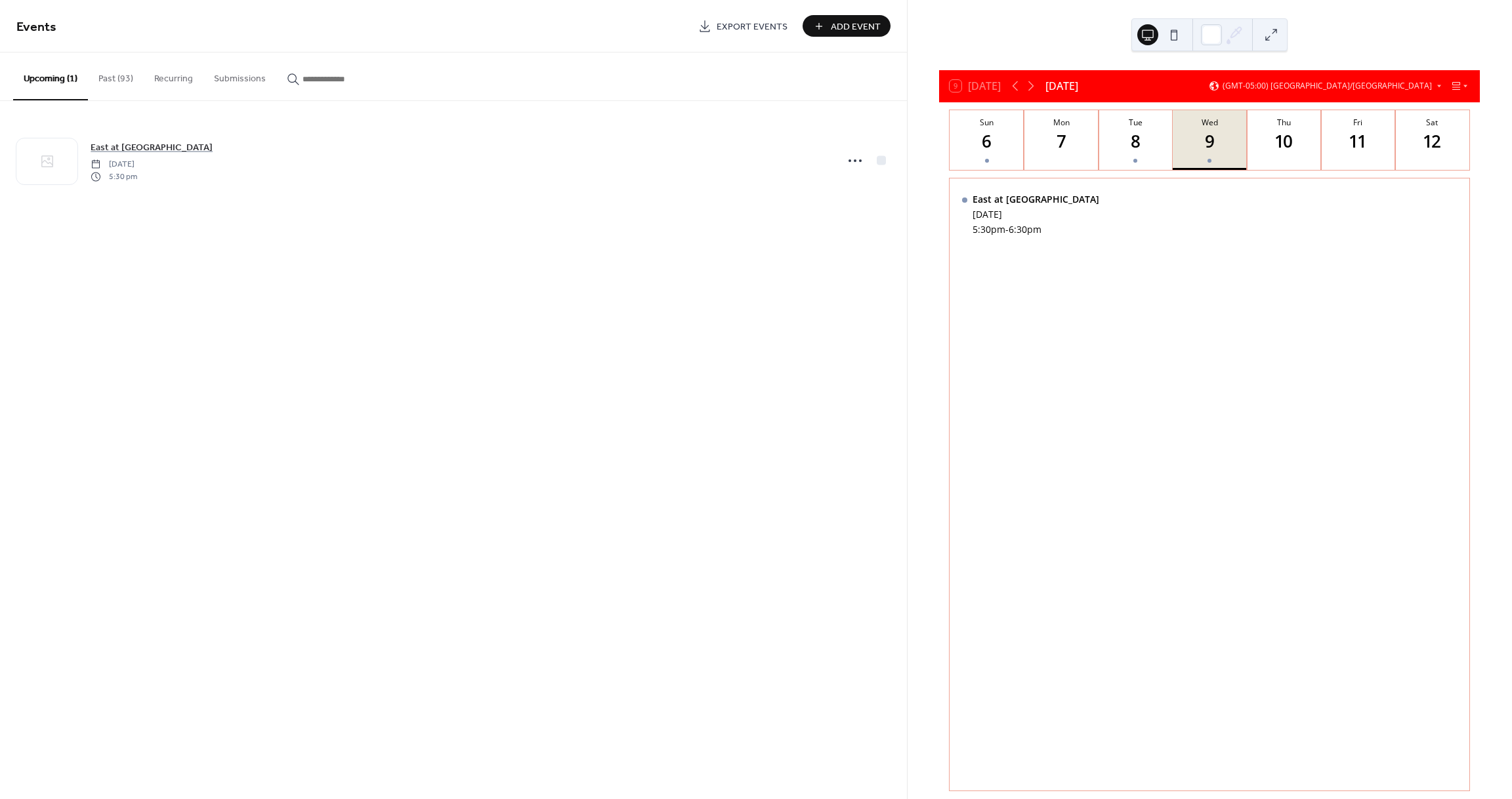 click on "Add Event" at bounding box center [856, 27] 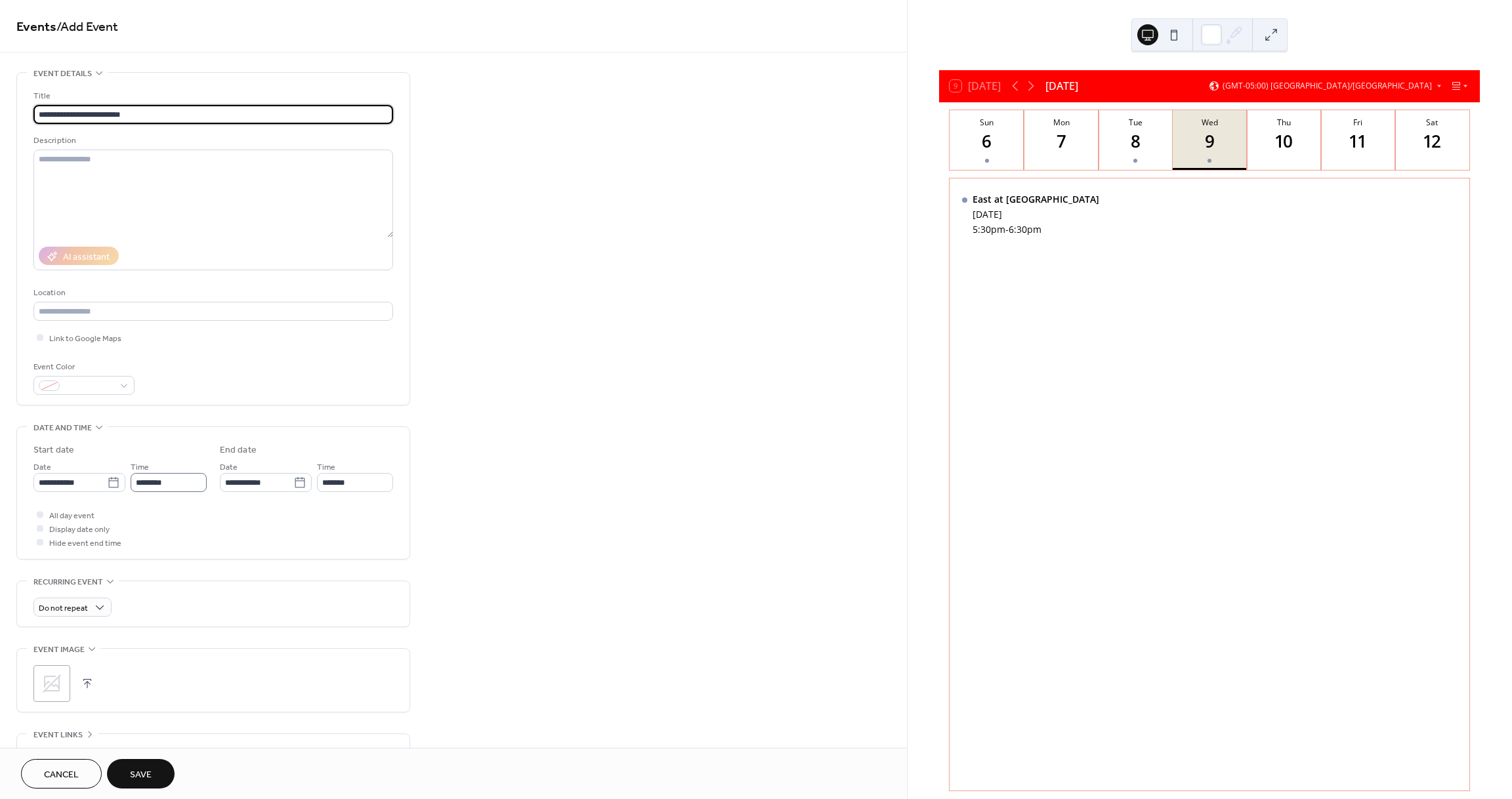 type on "**********" 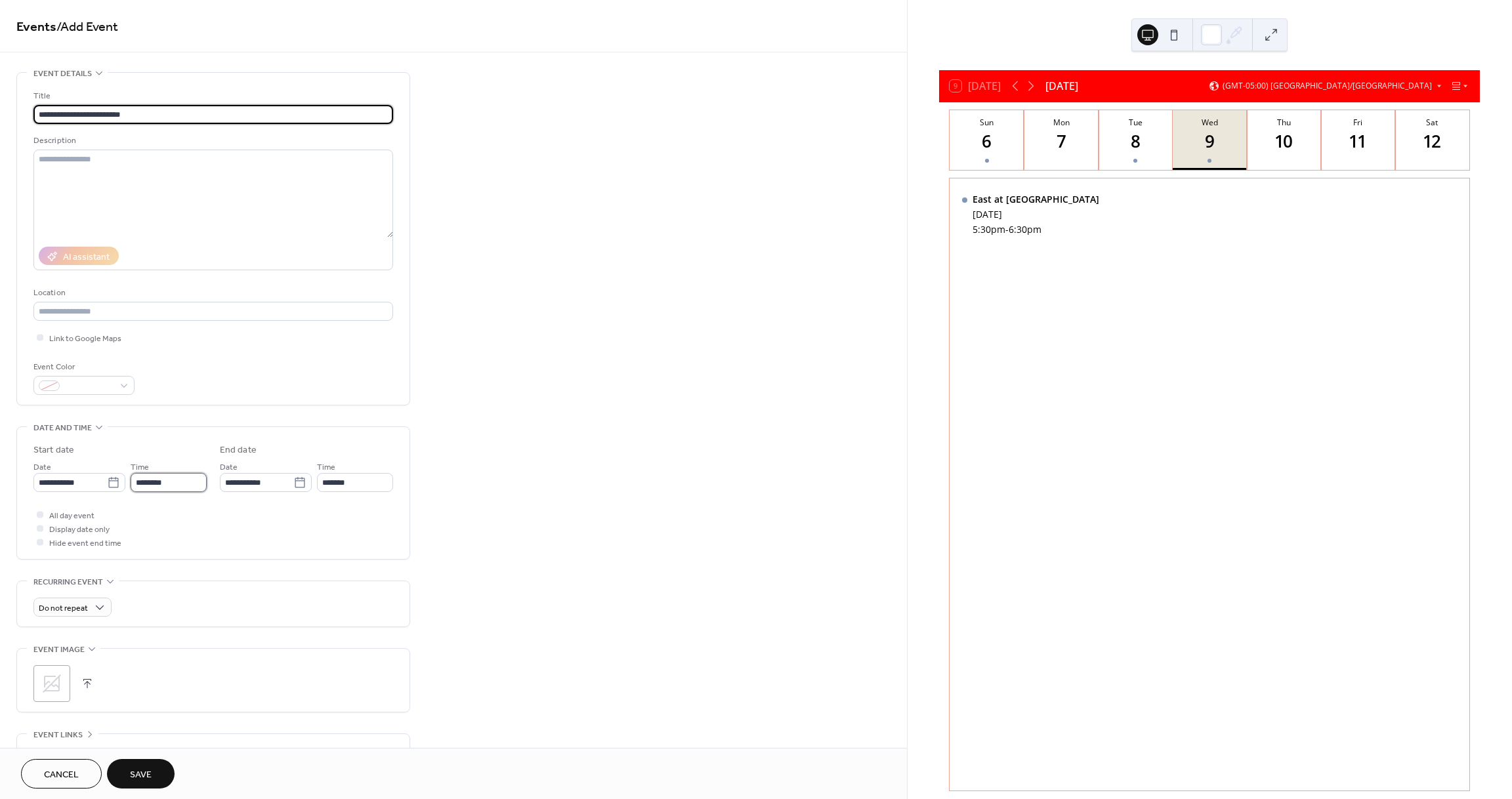 click on "********" at bounding box center [169, 482] 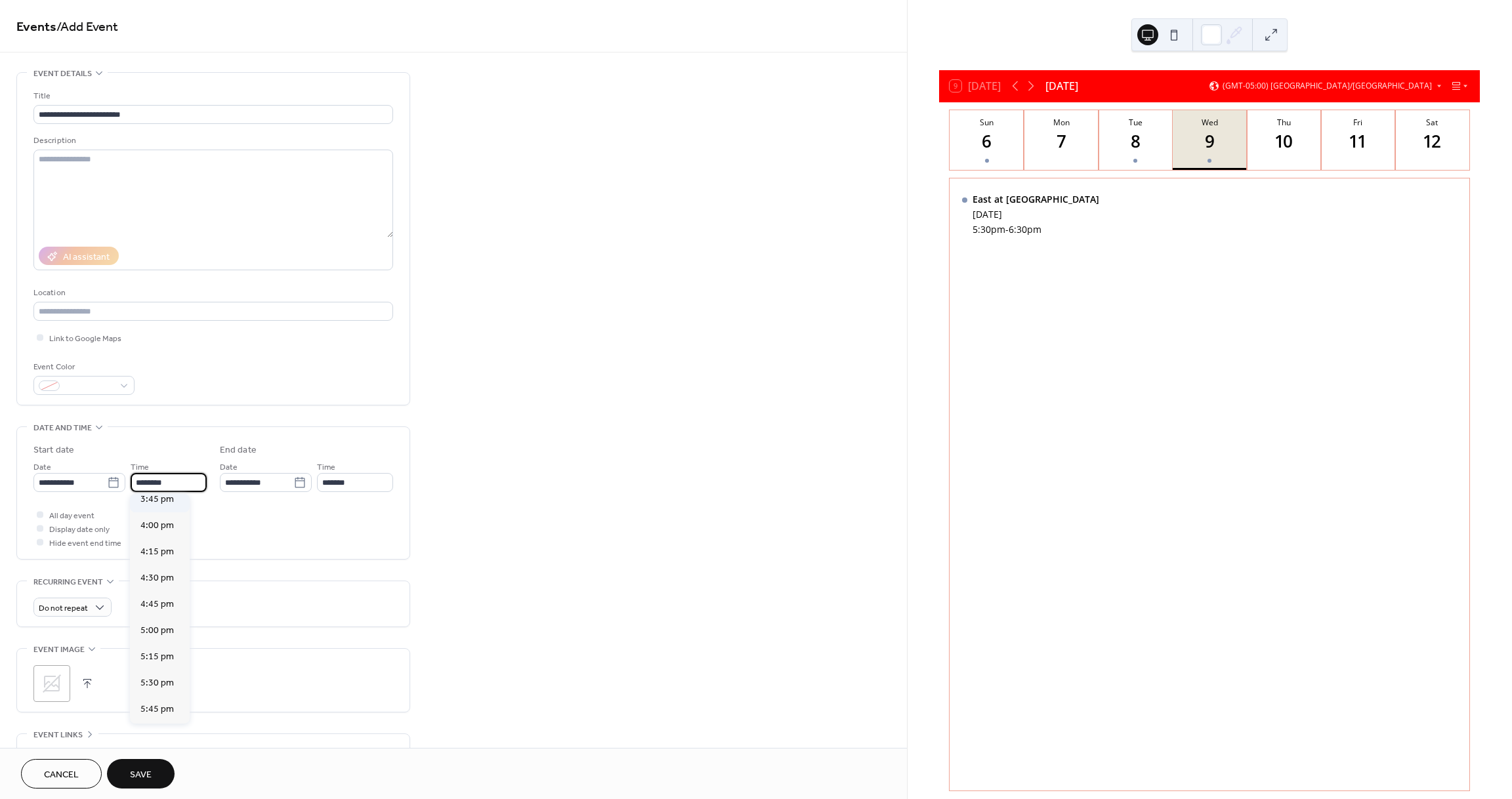 scroll, scrollTop: 1664, scrollLeft: 0, axis: vertical 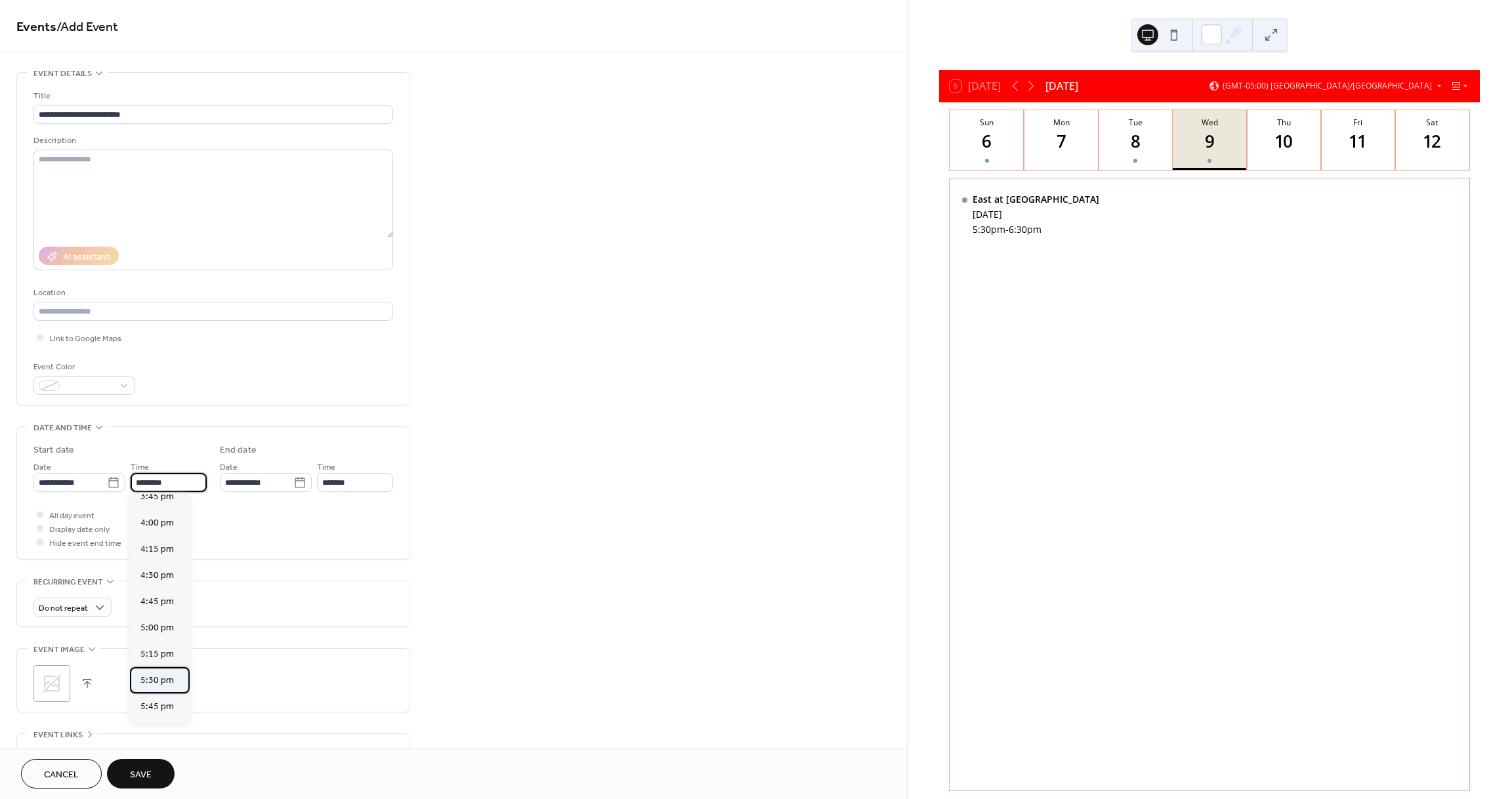 click on "5:30 pm" at bounding box center [157, 680] 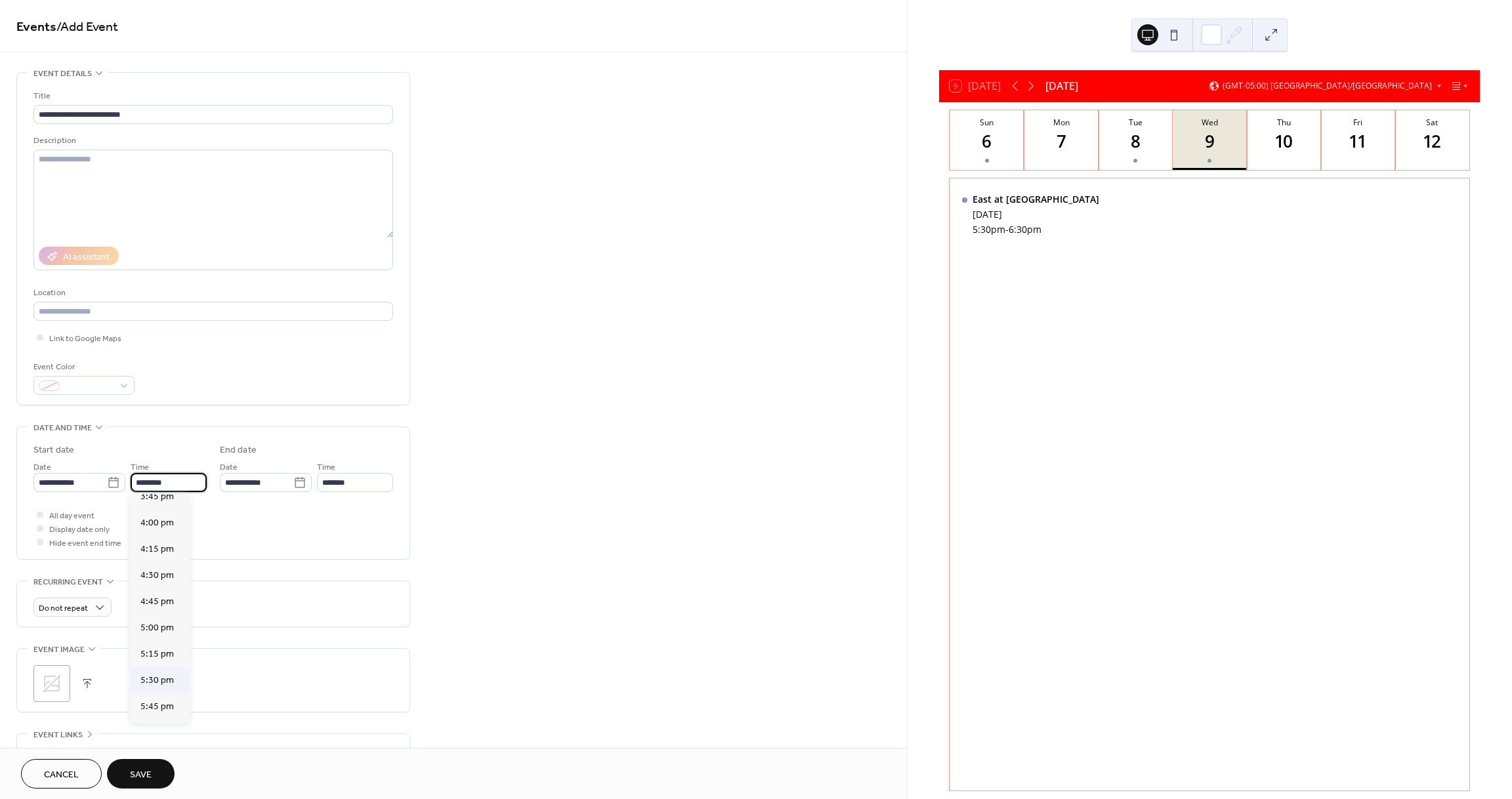 type on "*******" 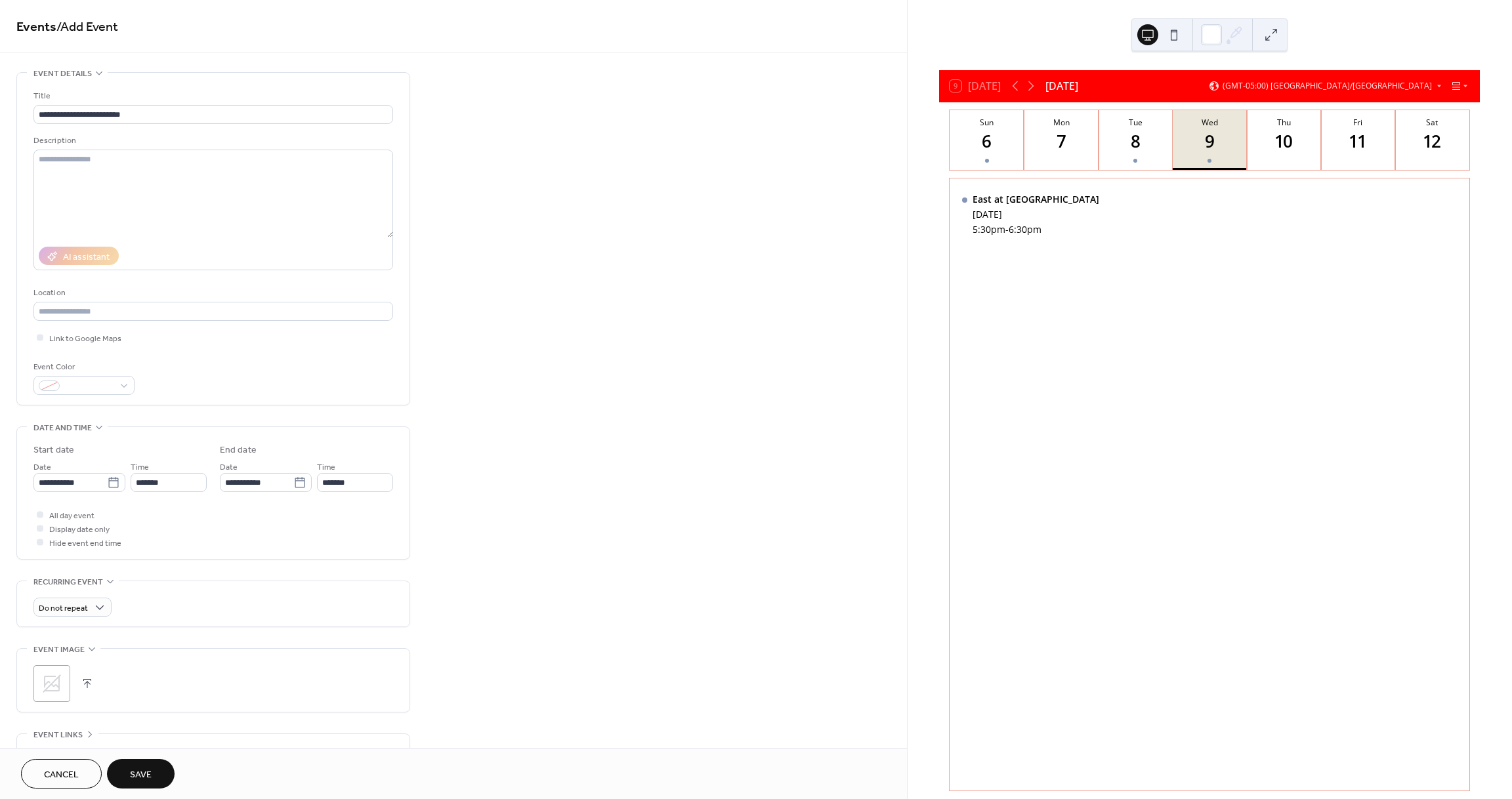 click on "Save" at bounding box center (140, 775) 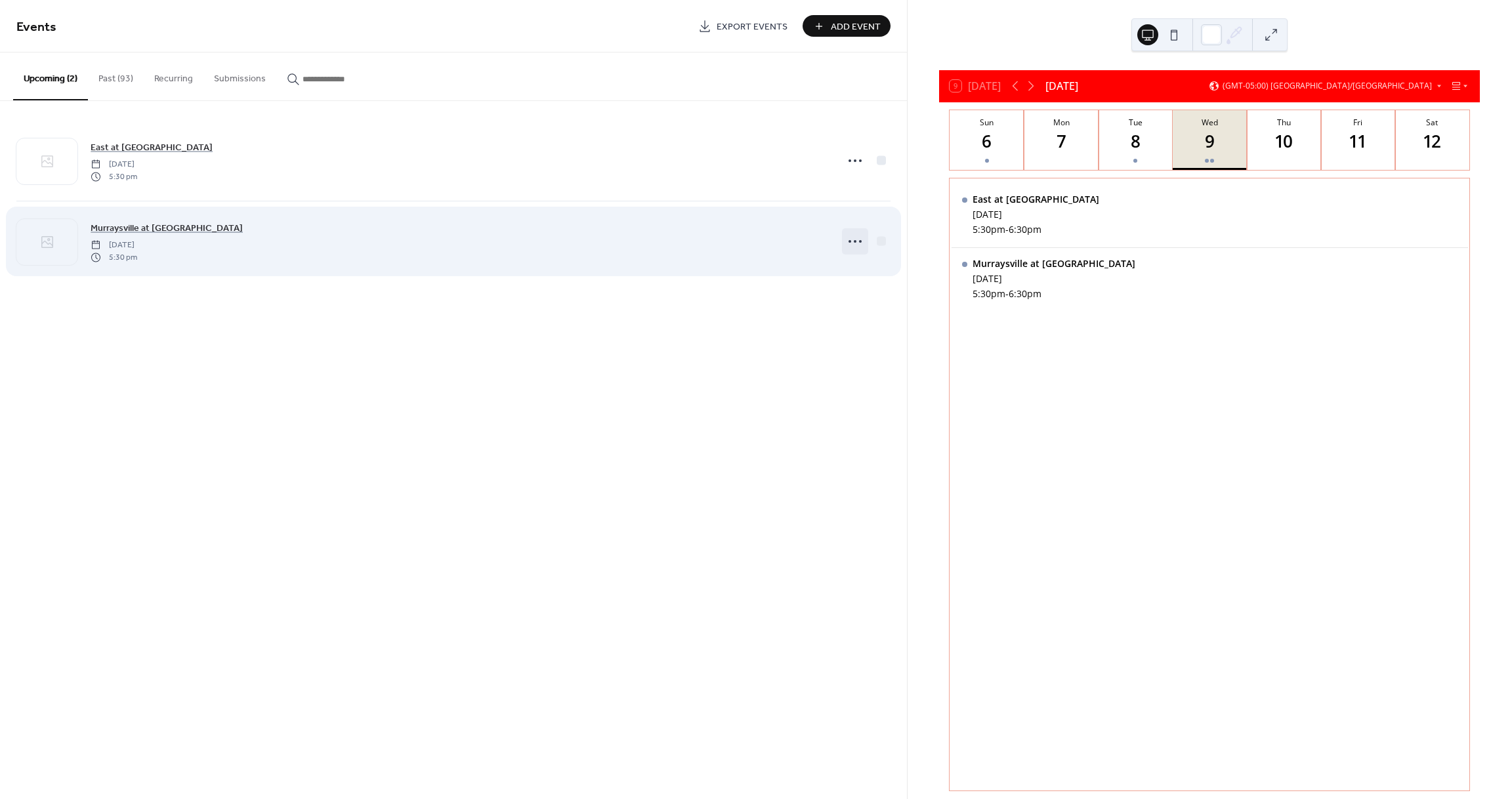 click 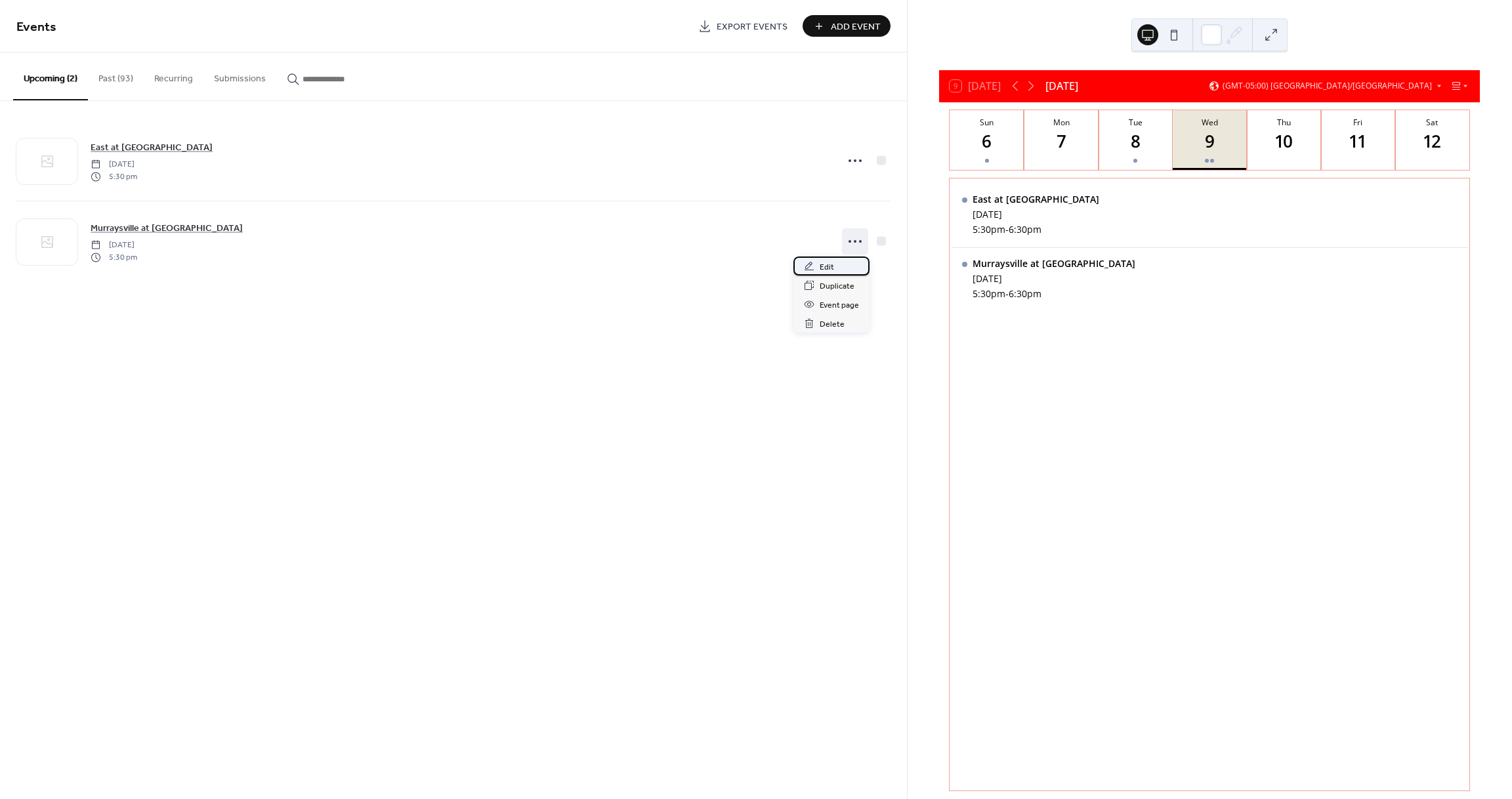 click on "Edit" at bounding box center (831, 266) 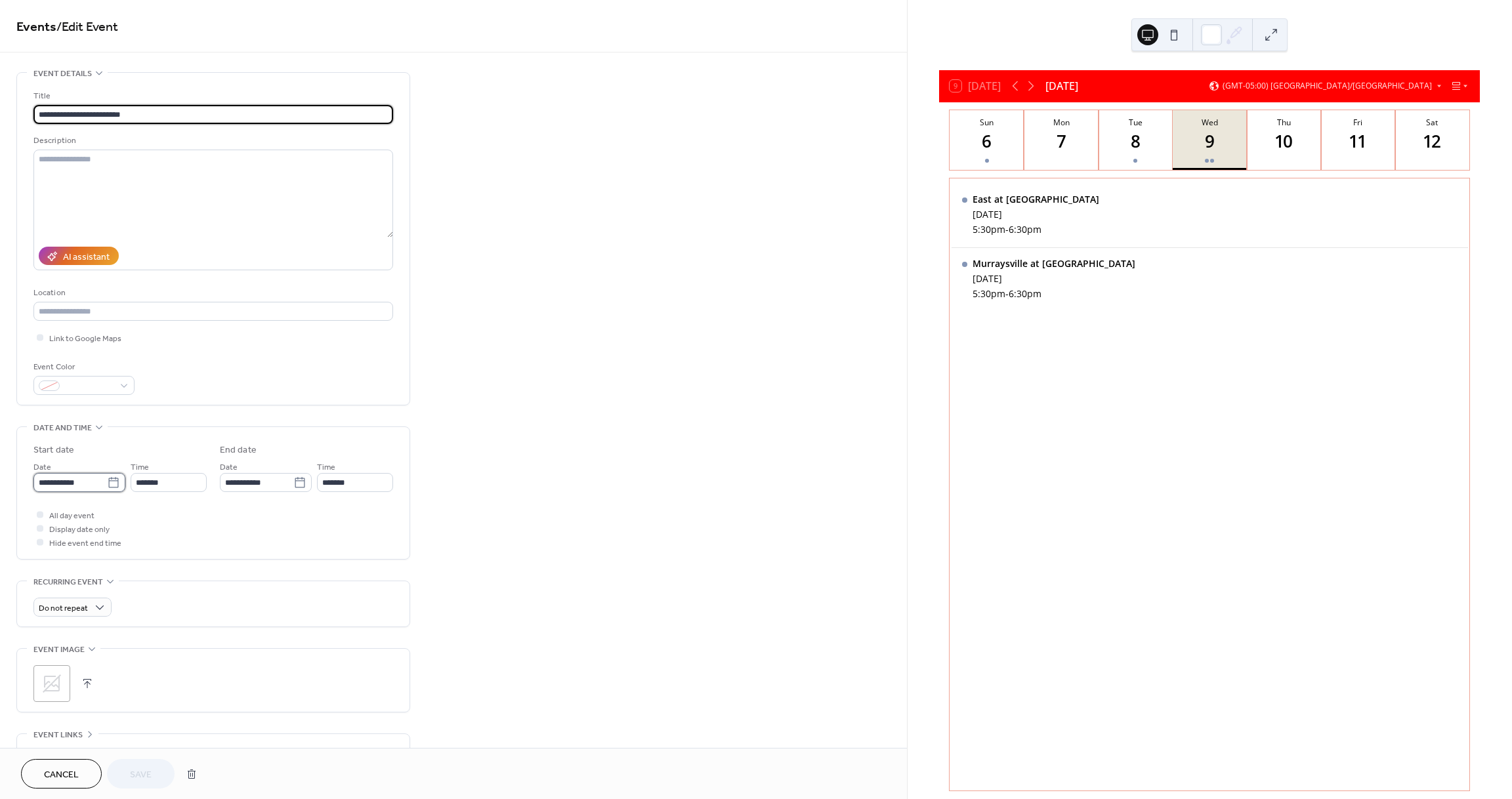 click on "**********" at bounding box center [70, 482] 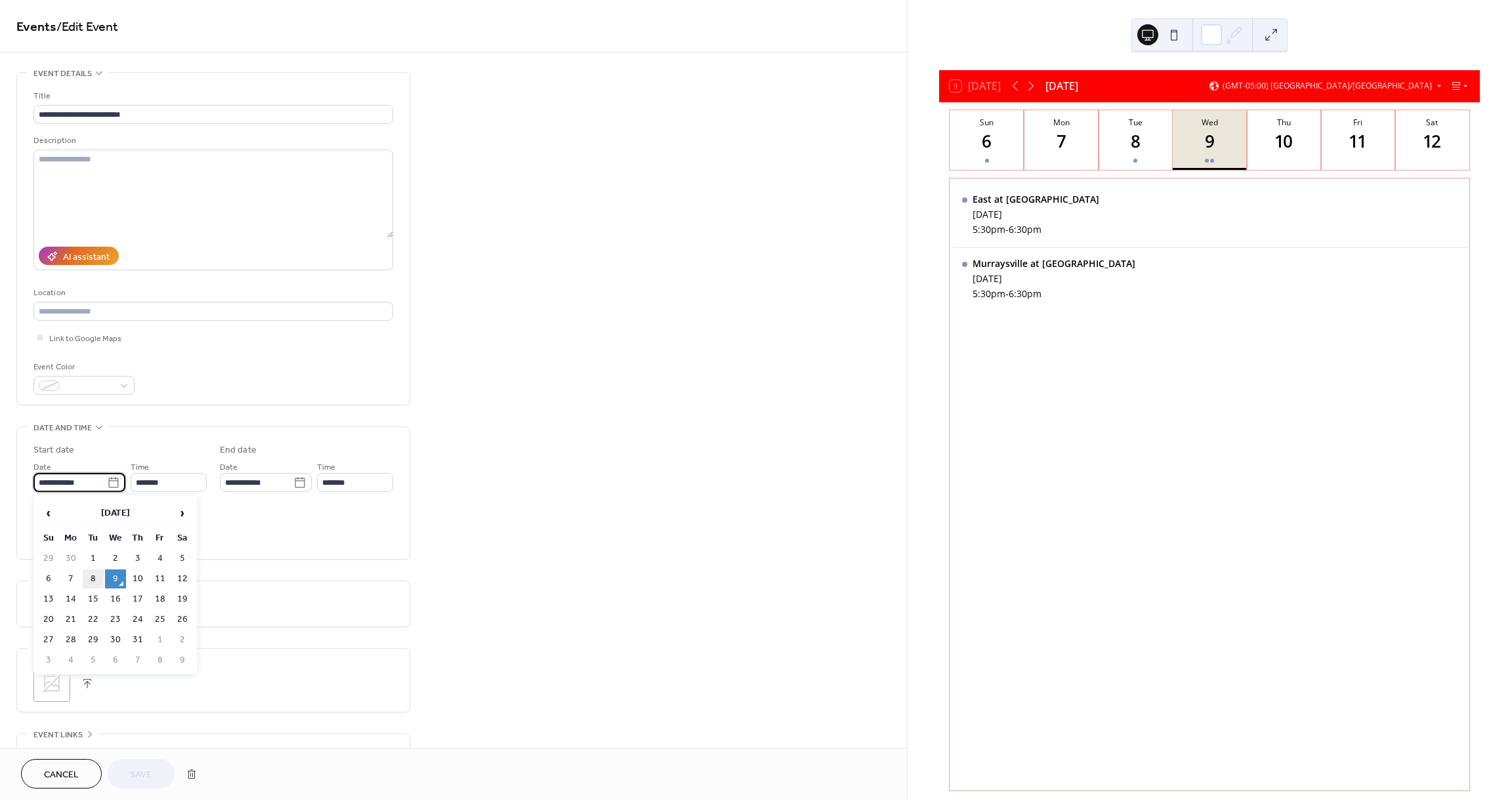 click on "8" at bounding box center (93, 579) 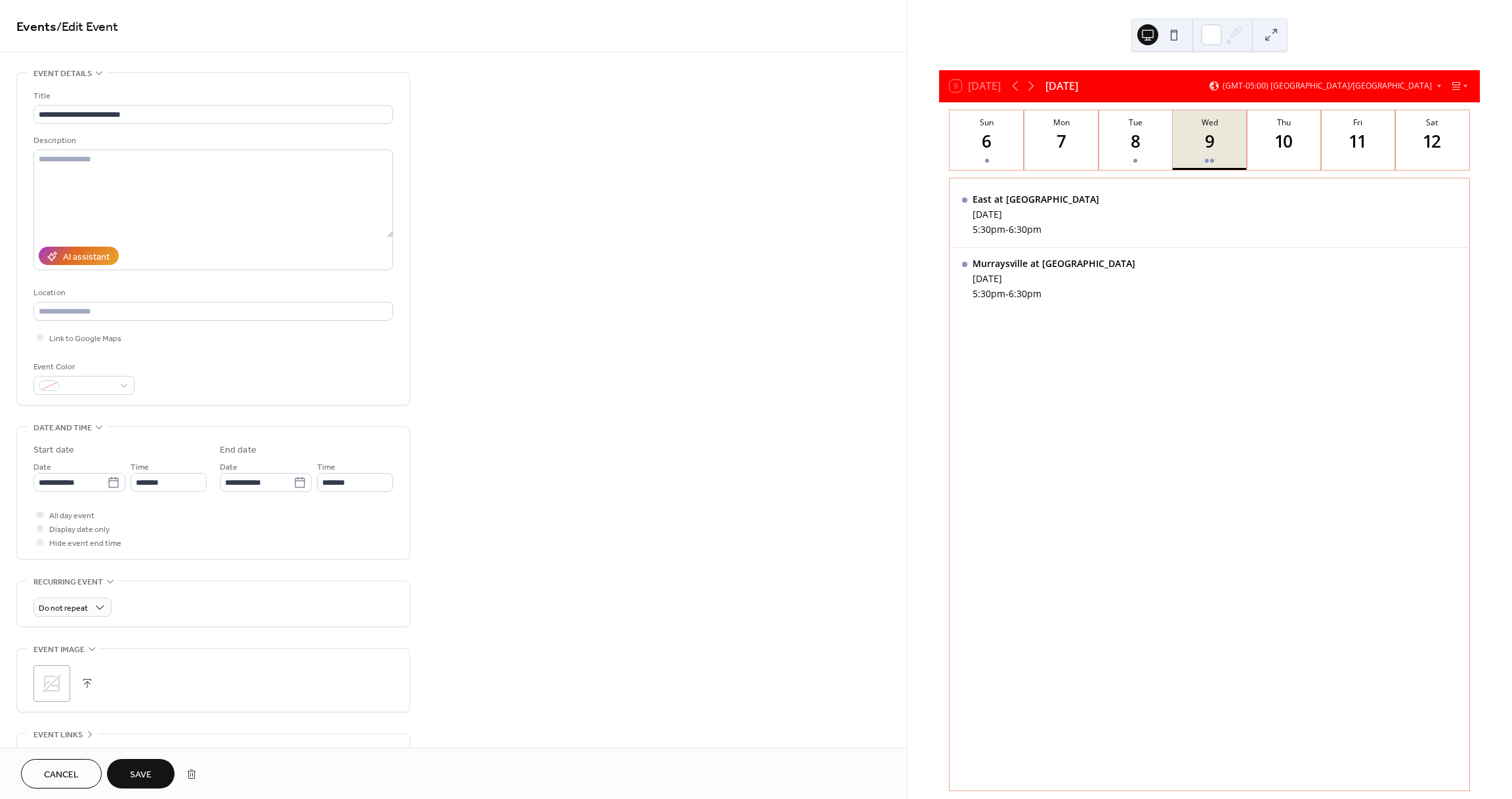 click on "Save" at bounding box center (140, 775) 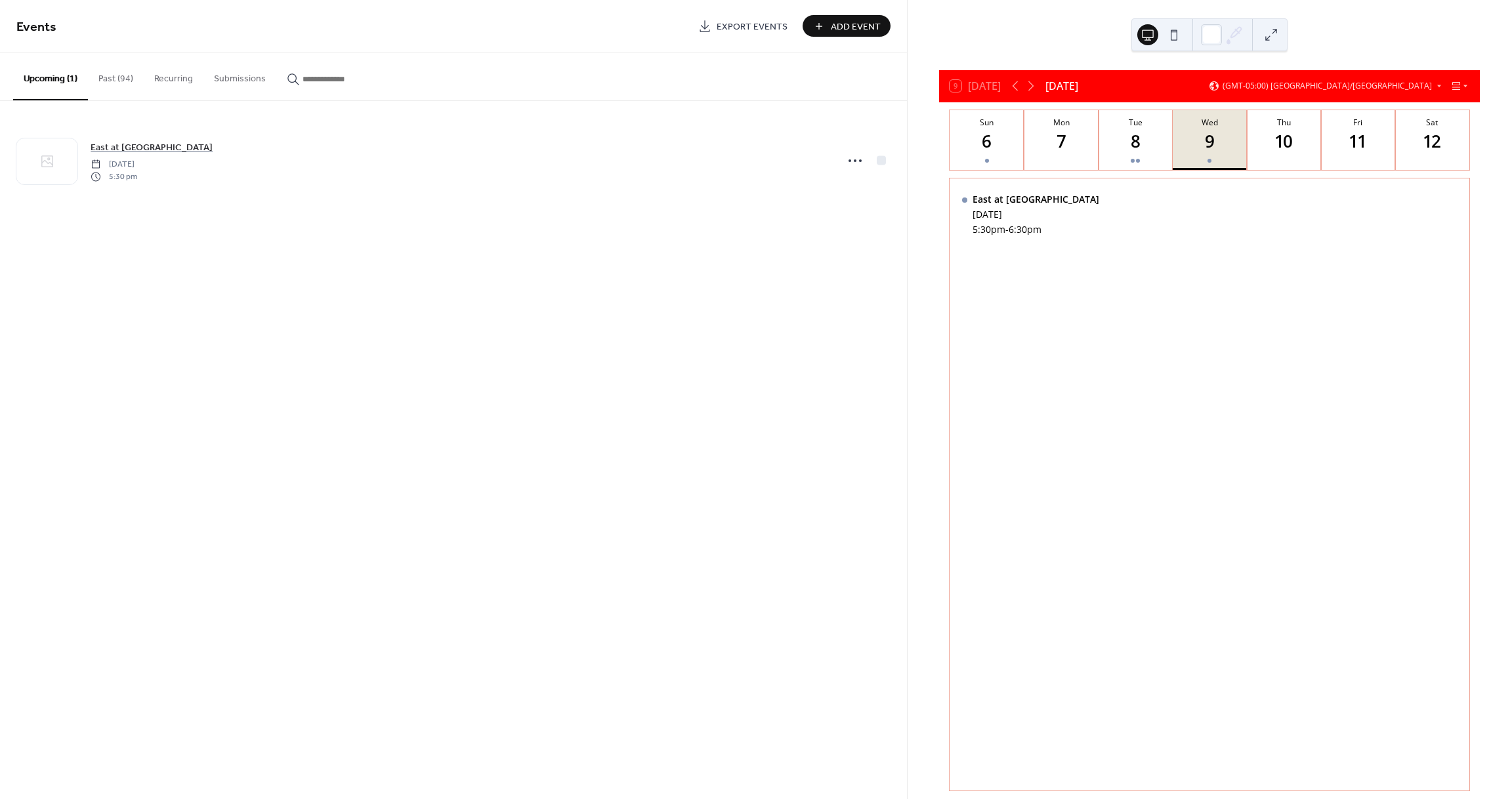 click on "Add Event" at bounding box center (856, 27) 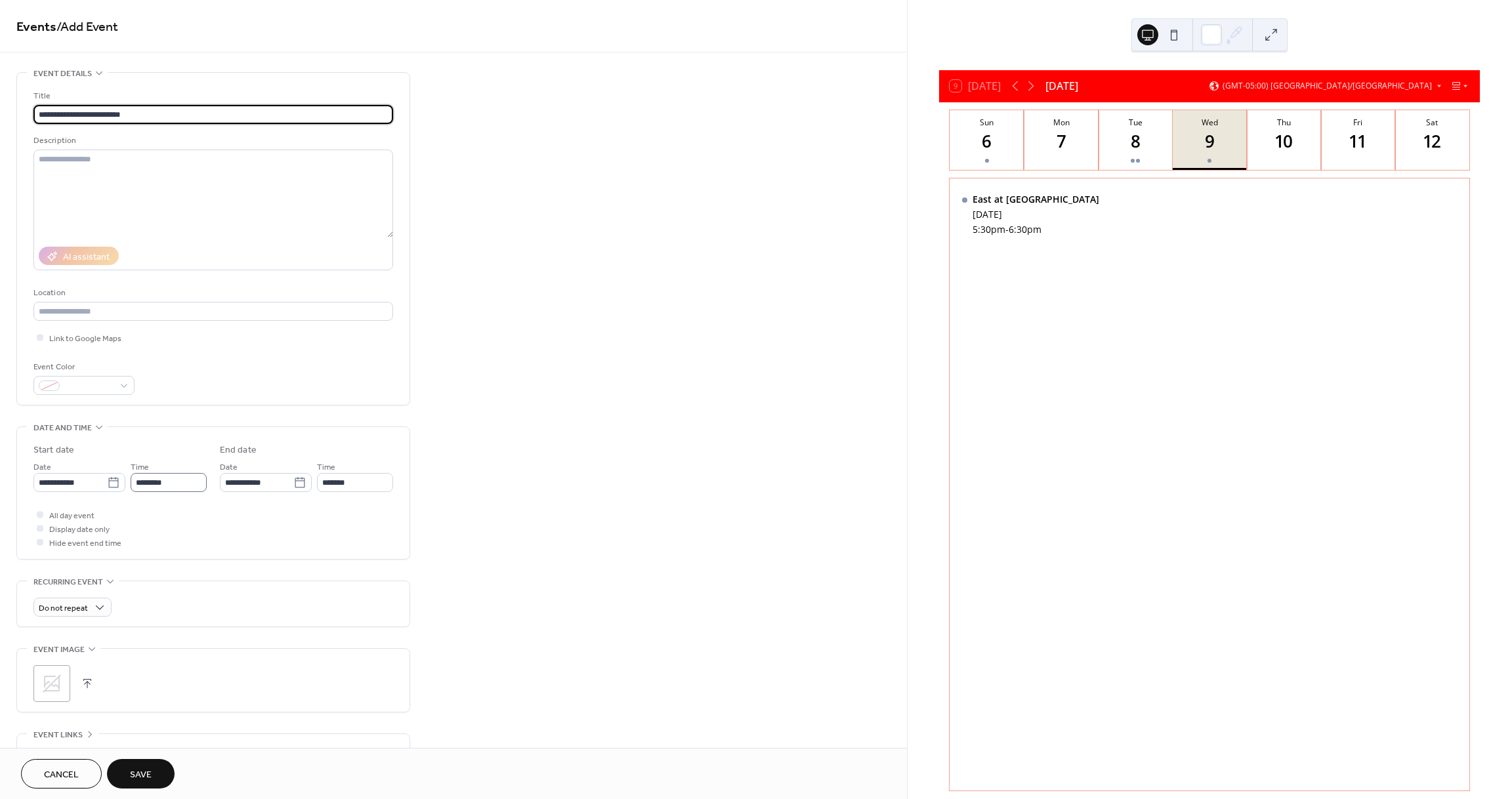 type on "**********" 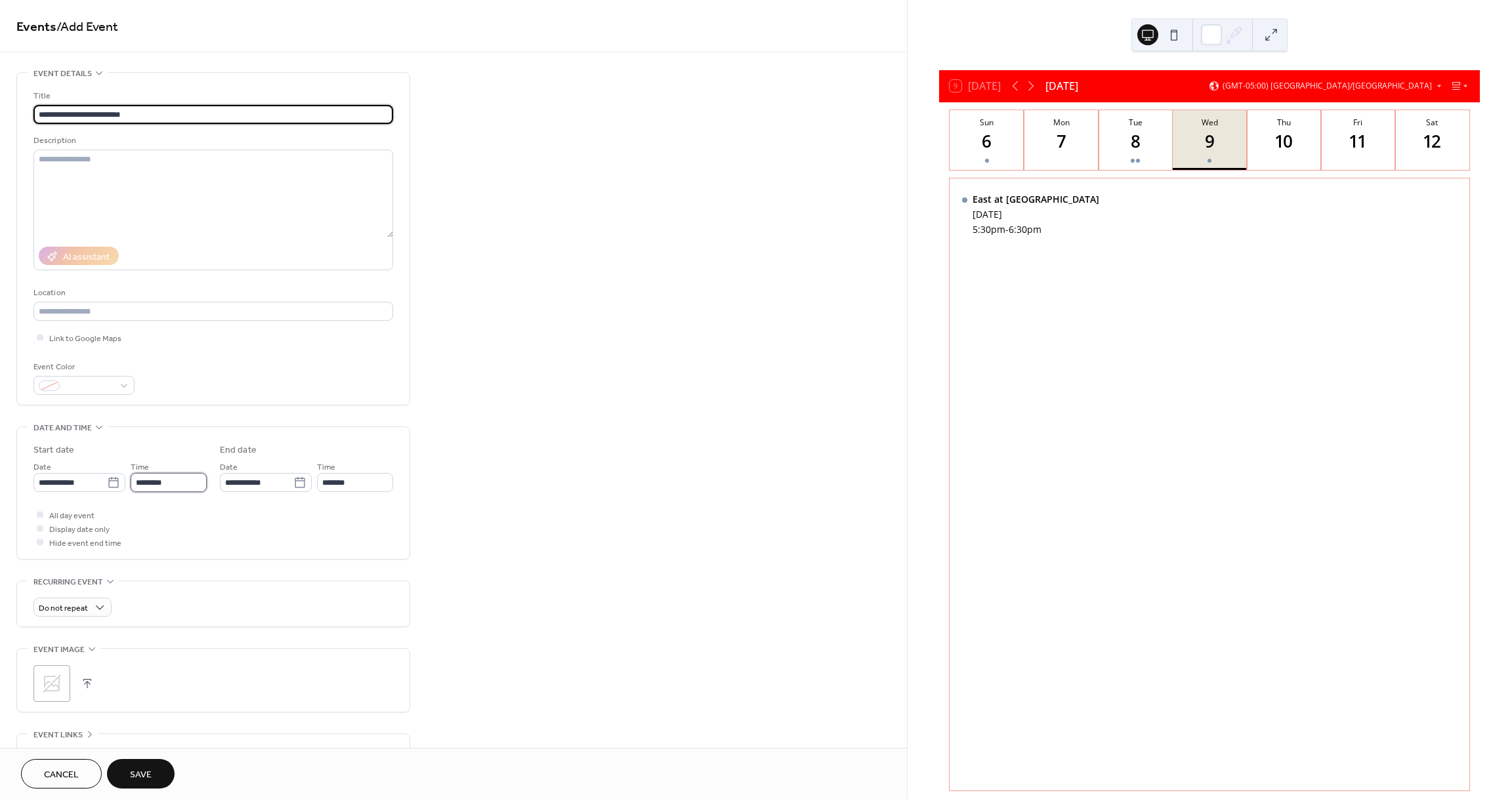 click on "********" at bounding box center [169, 482] 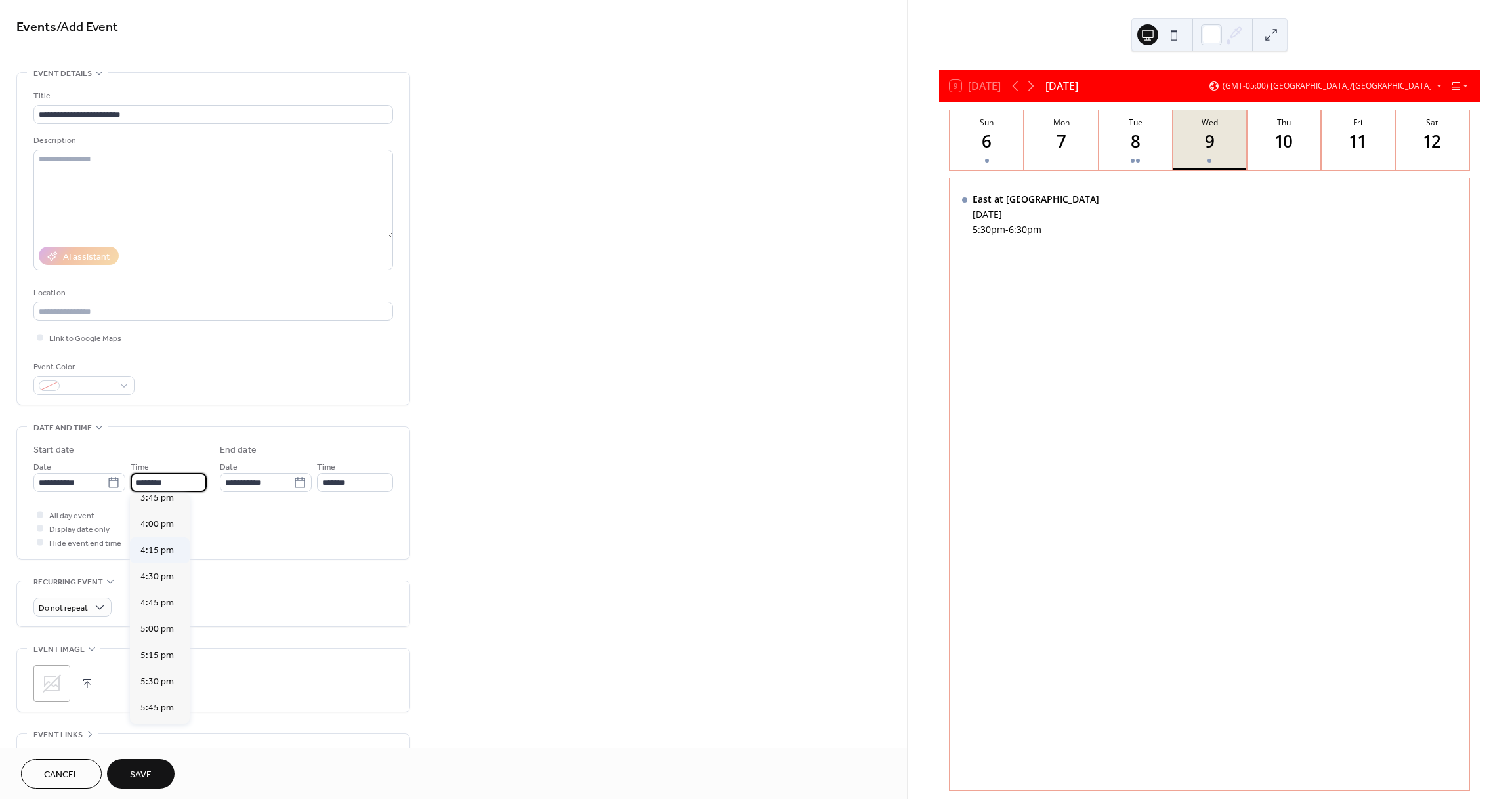 scroll, scrollTop: 1664, scrollLeft: 0, axis: vertical 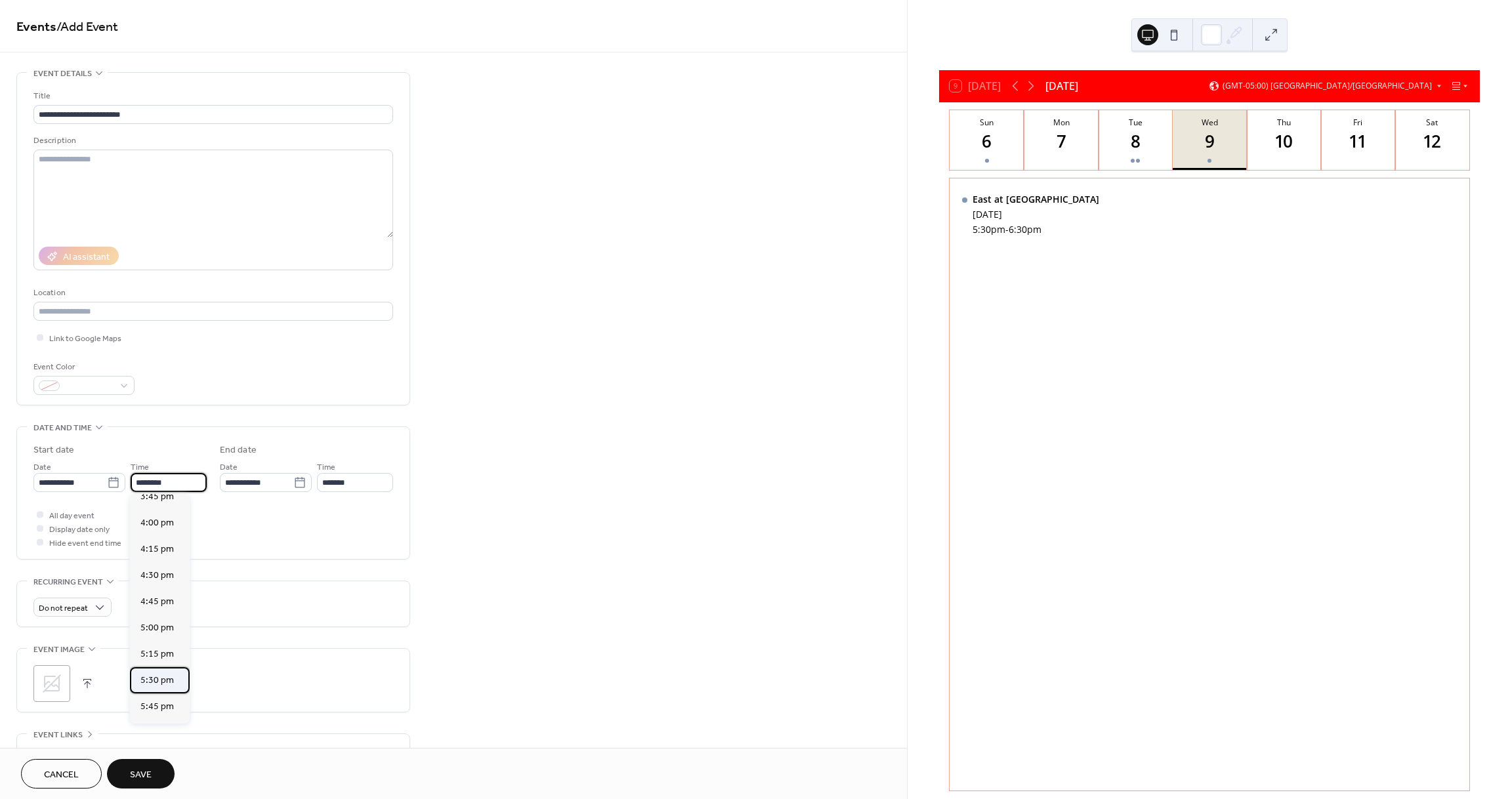 click on "5:30 pm" at bounding box center (157, 680) 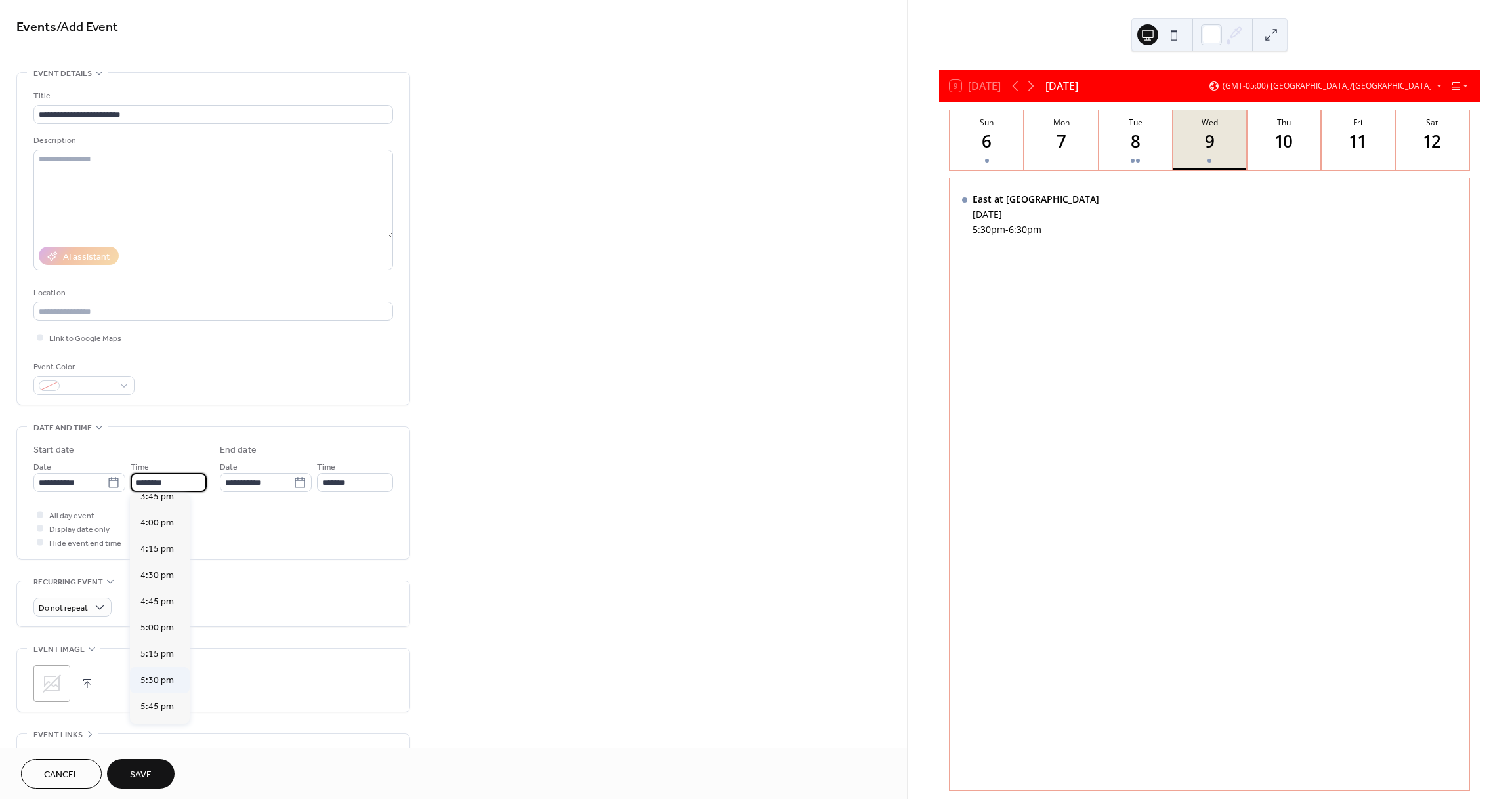 type on "*******" 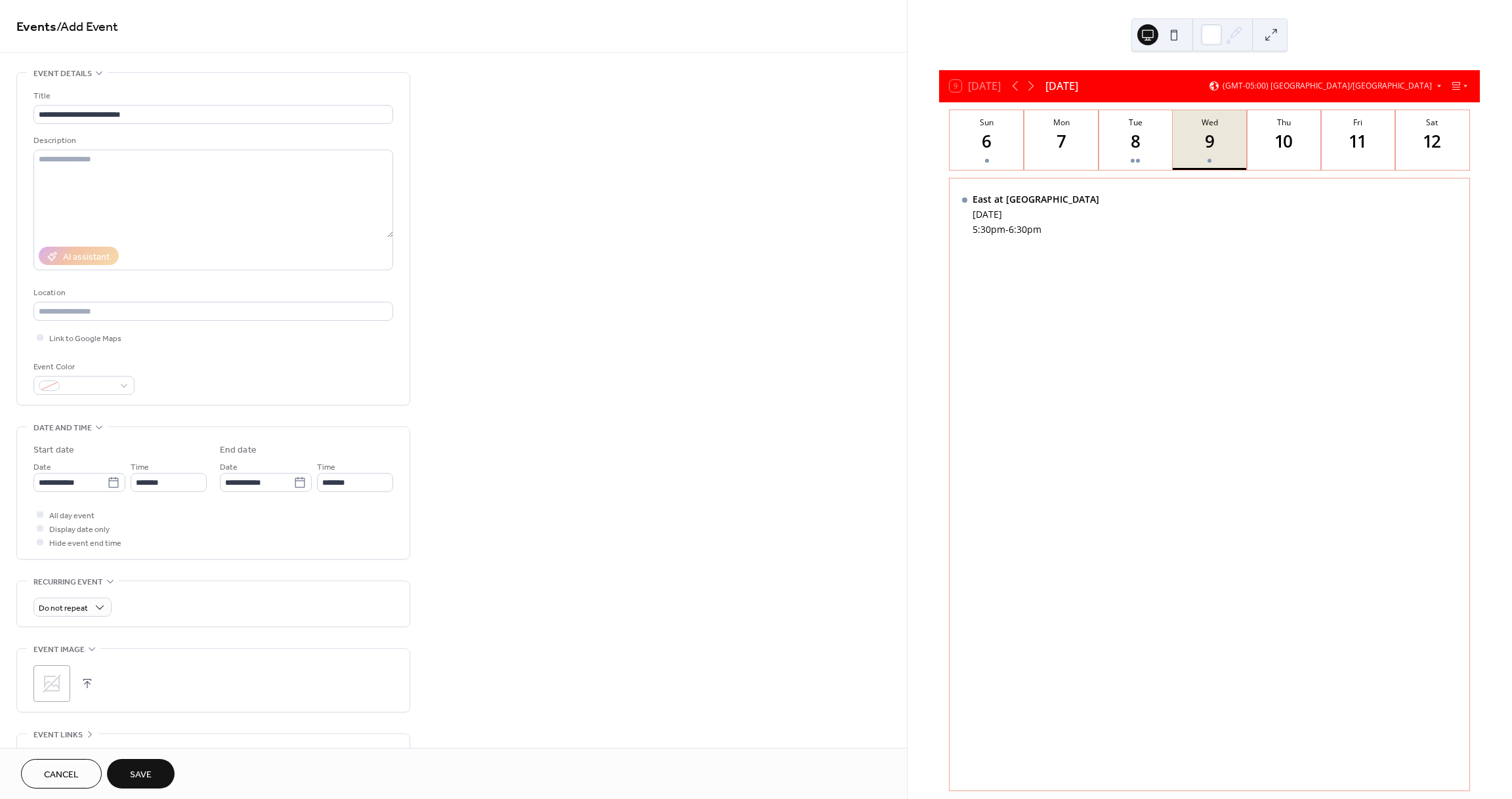 click on "Save" at bounding box center [140, 775] 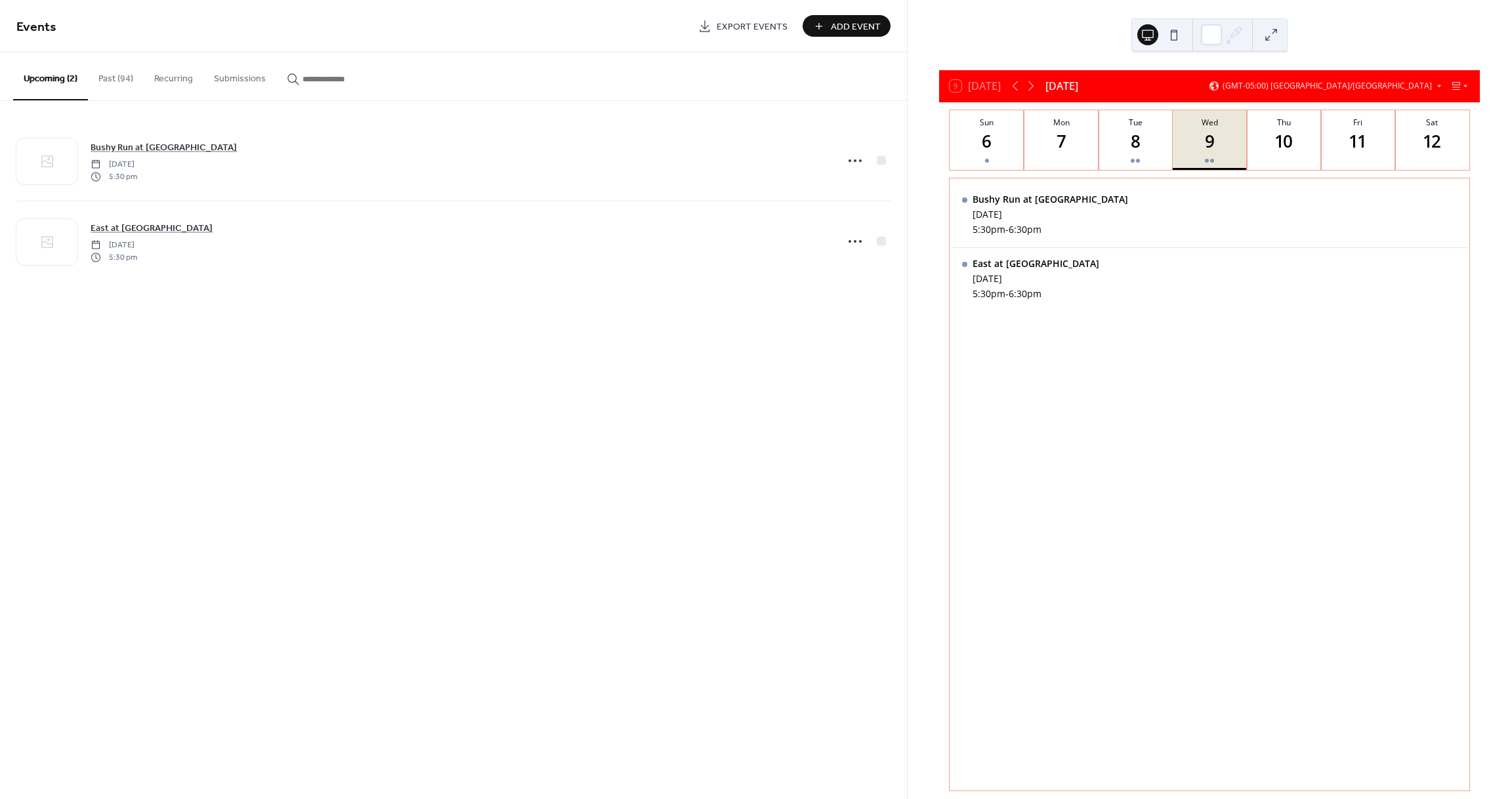click on "Add Event" at bounding box center [856, 27] 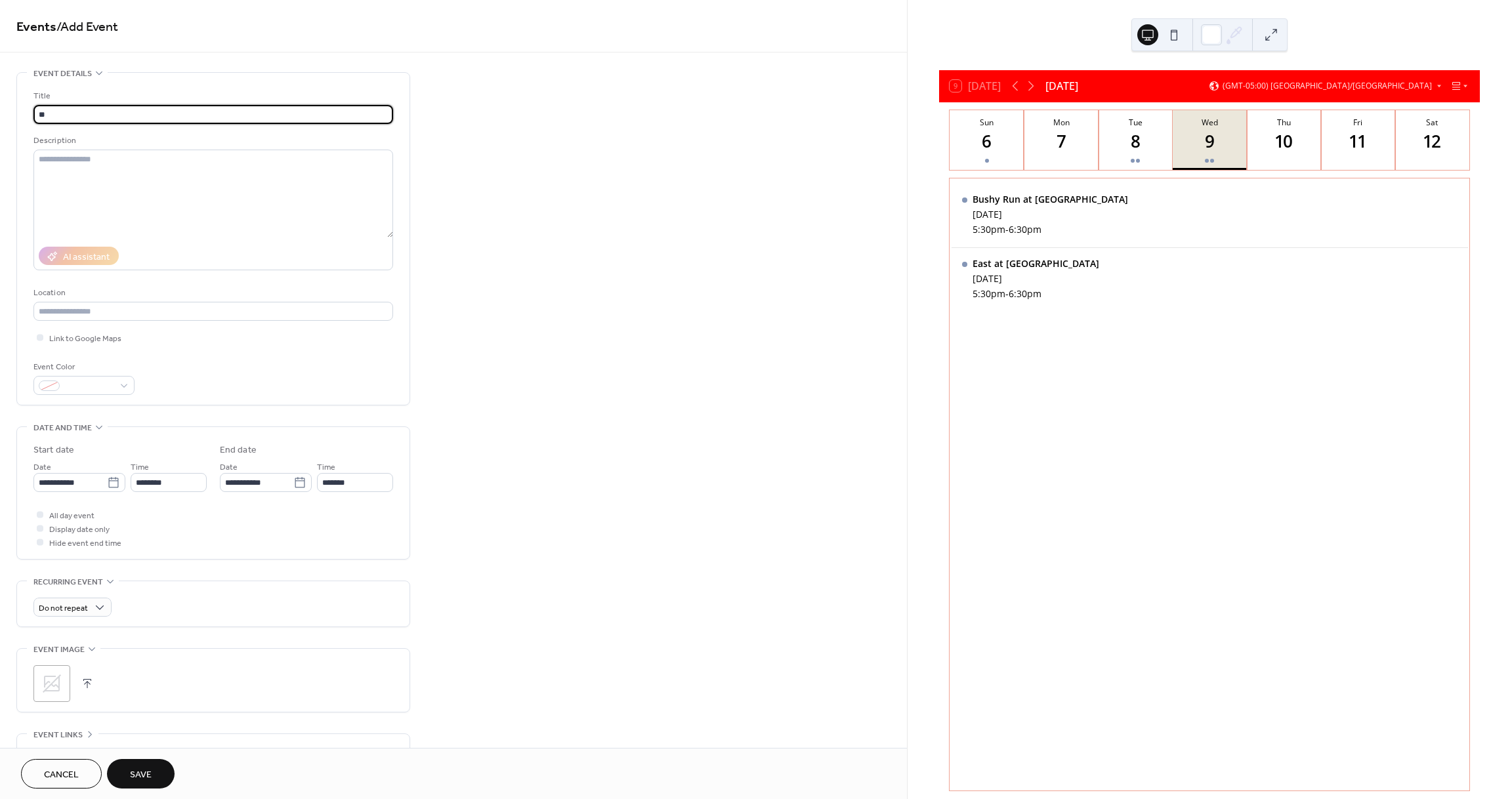type on "*" 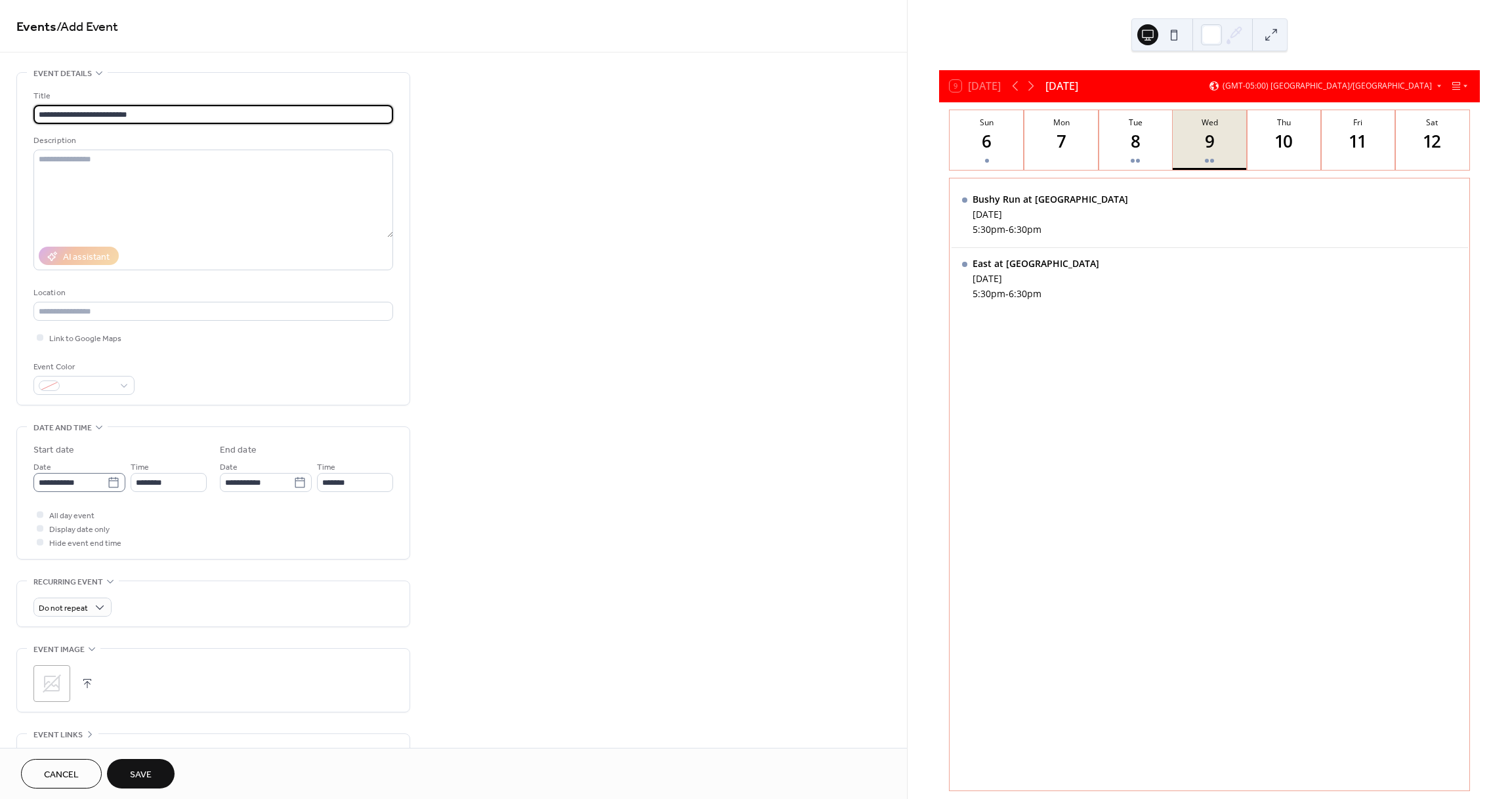 type on "**********" 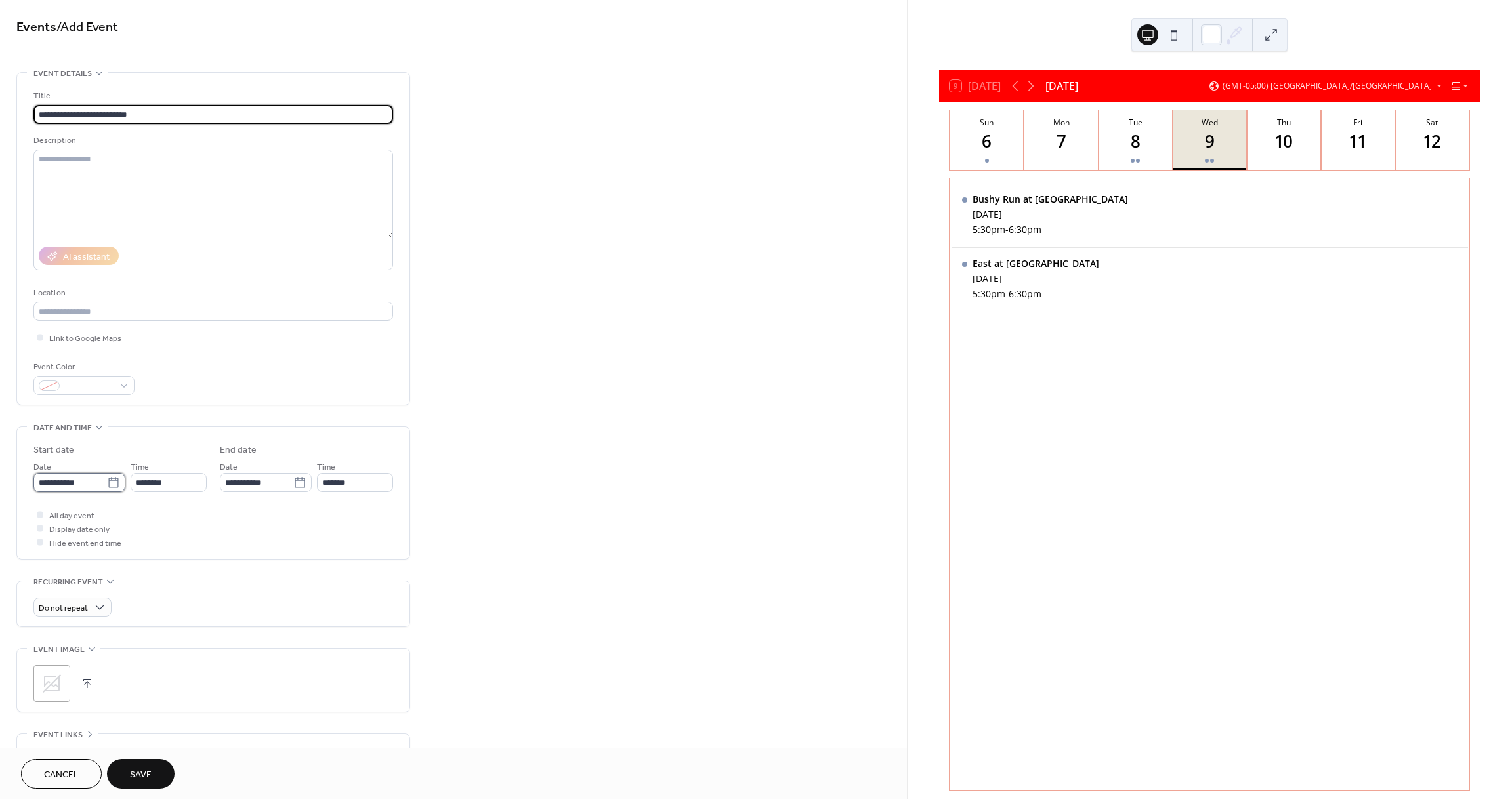 click on "**********" at bounding box center [70, 482] 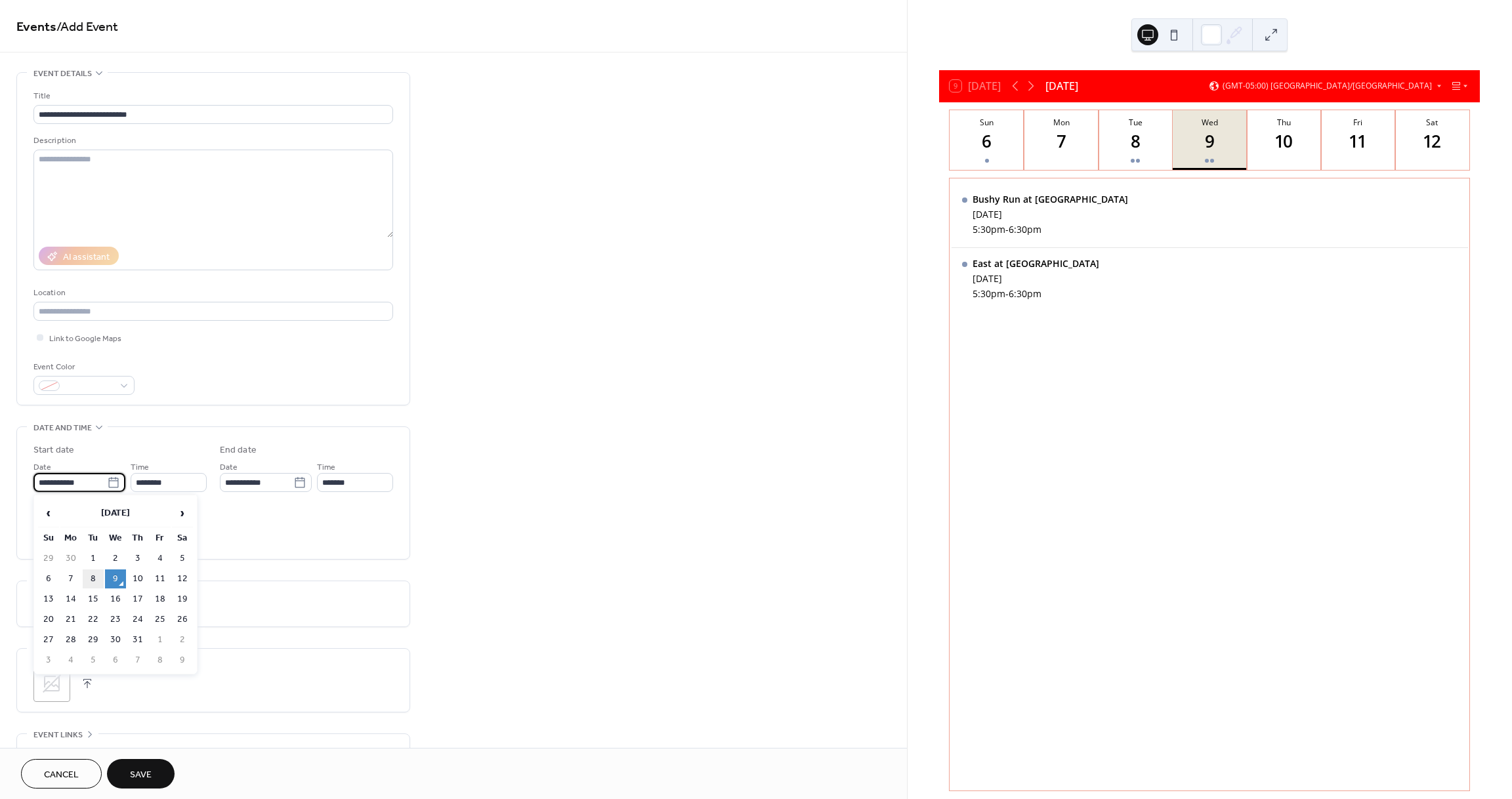 click on "8" at bounding box center (93, 579) 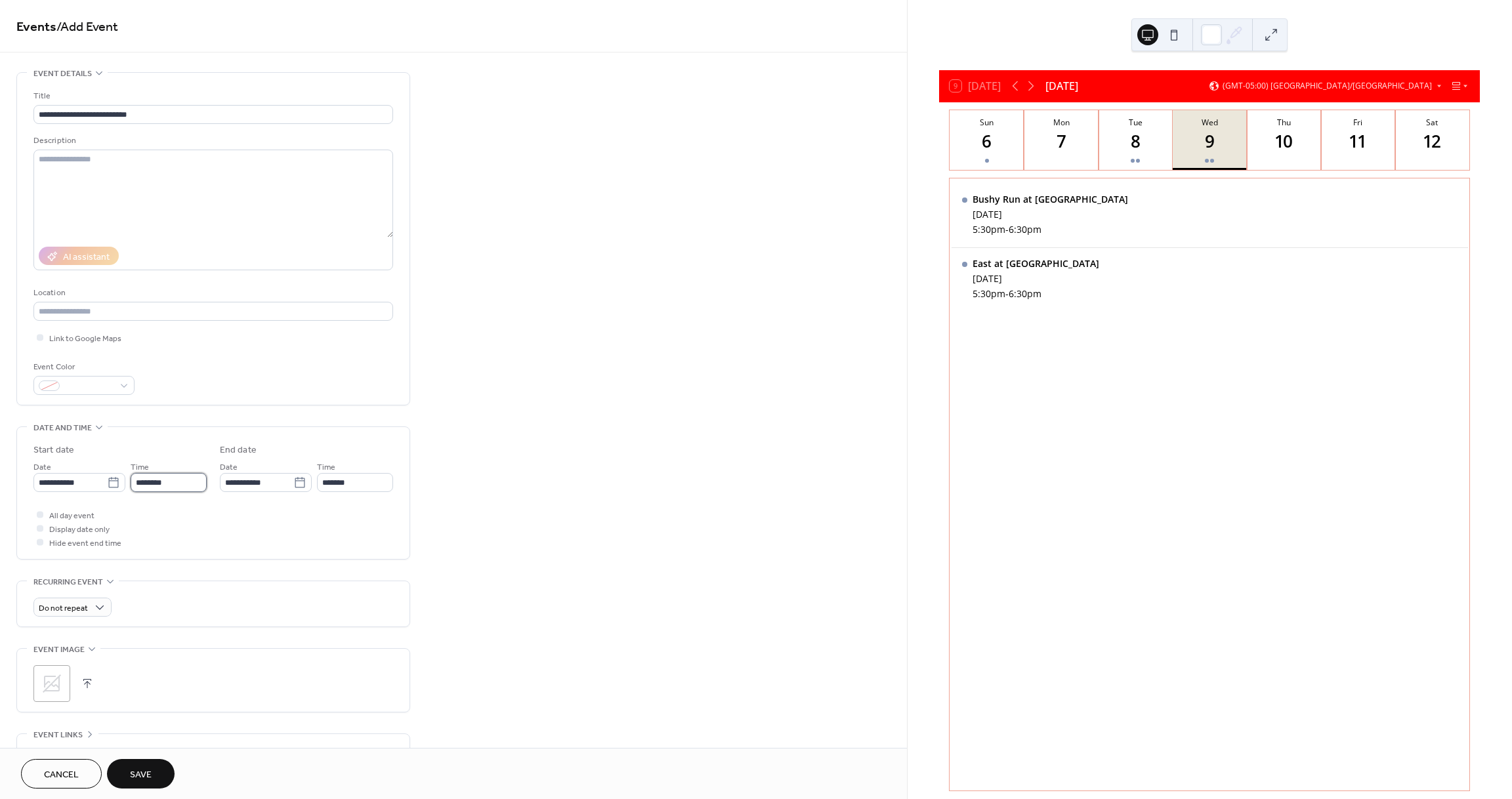 click on "********" at bounding box center [169, 482] 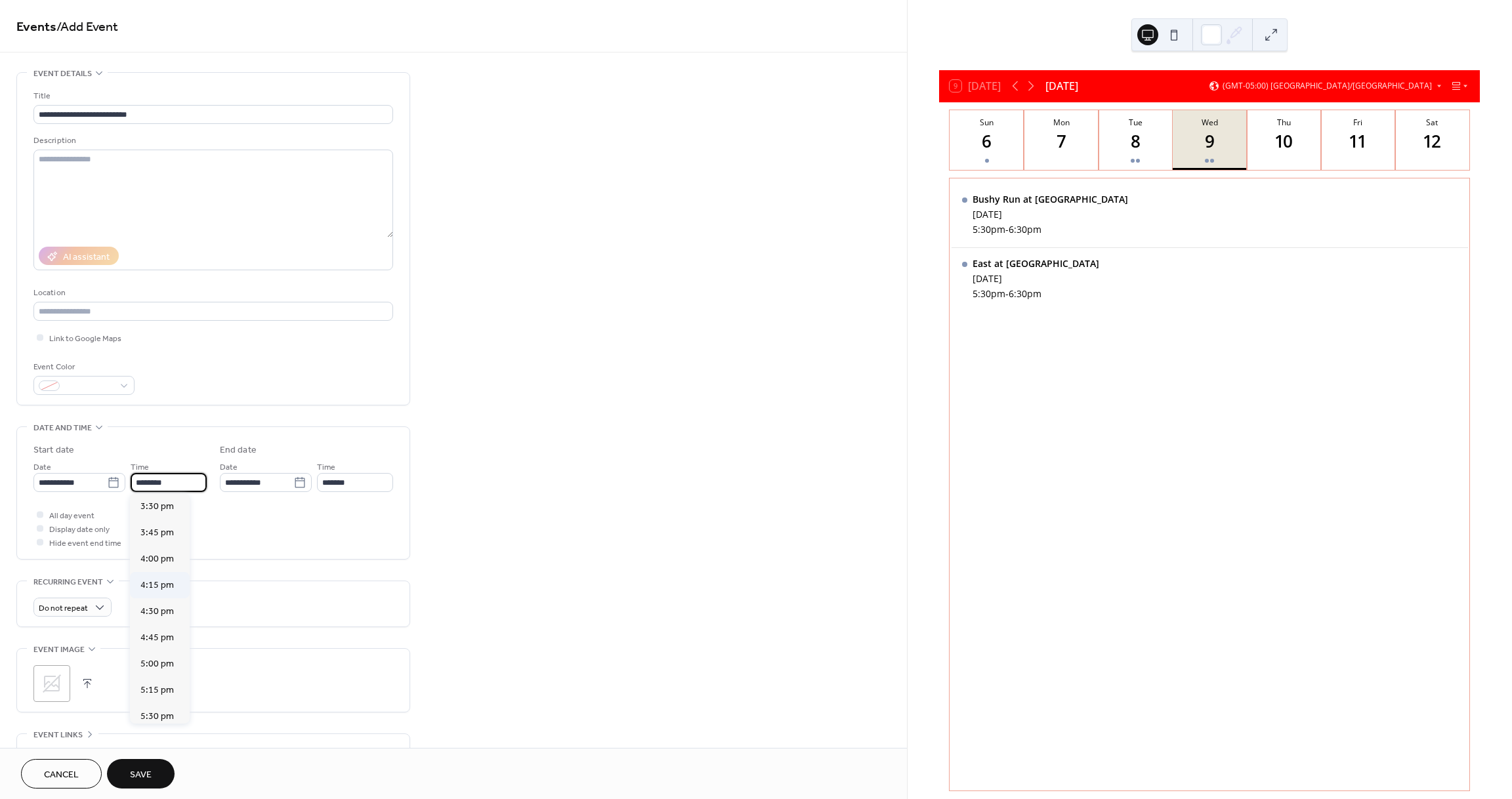 scroll, scrollTop: 1664, scrollLeft: 0, axis: vertical 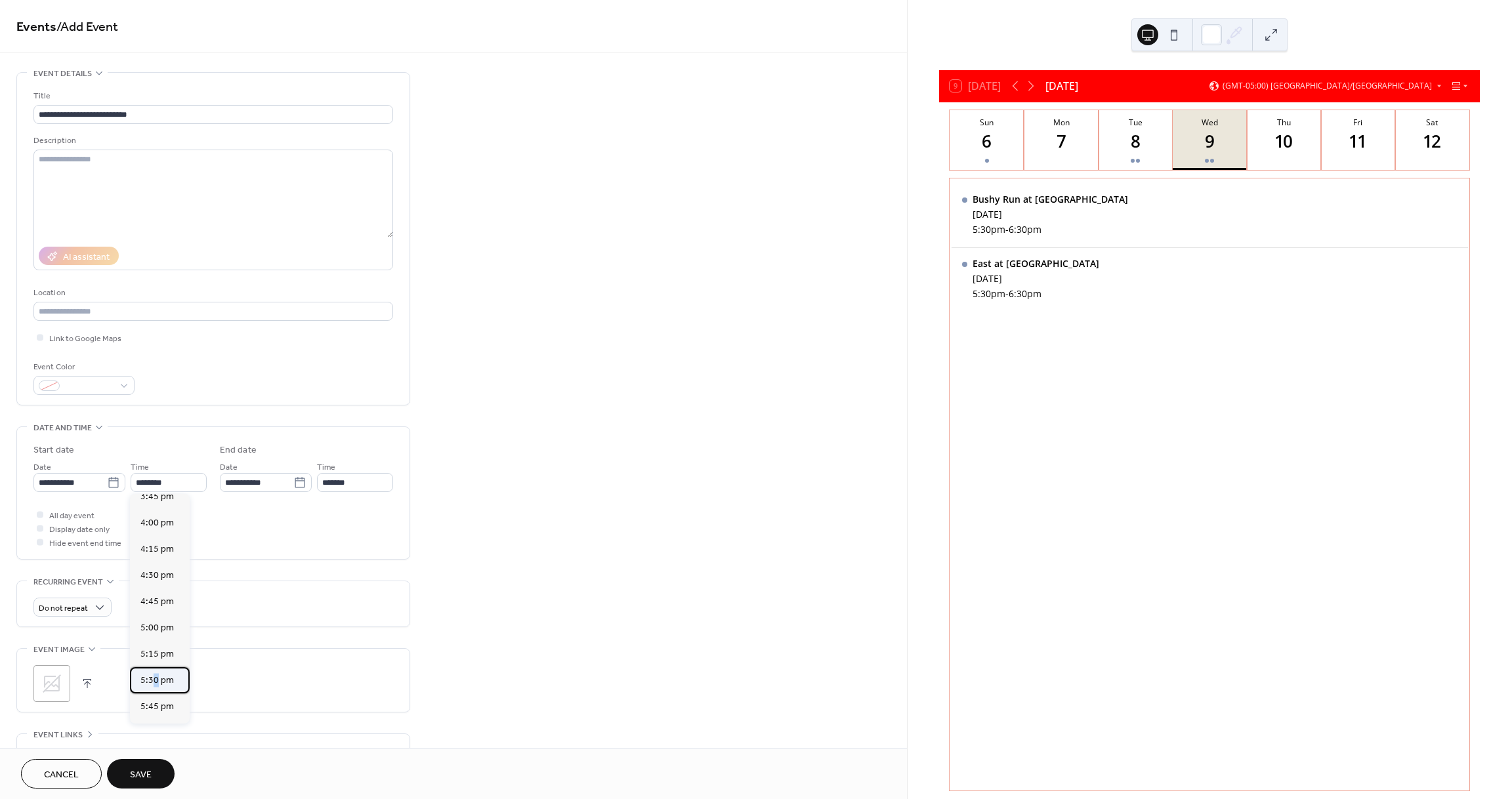 click on "5:30 pm" at bounding box center [157, 680] 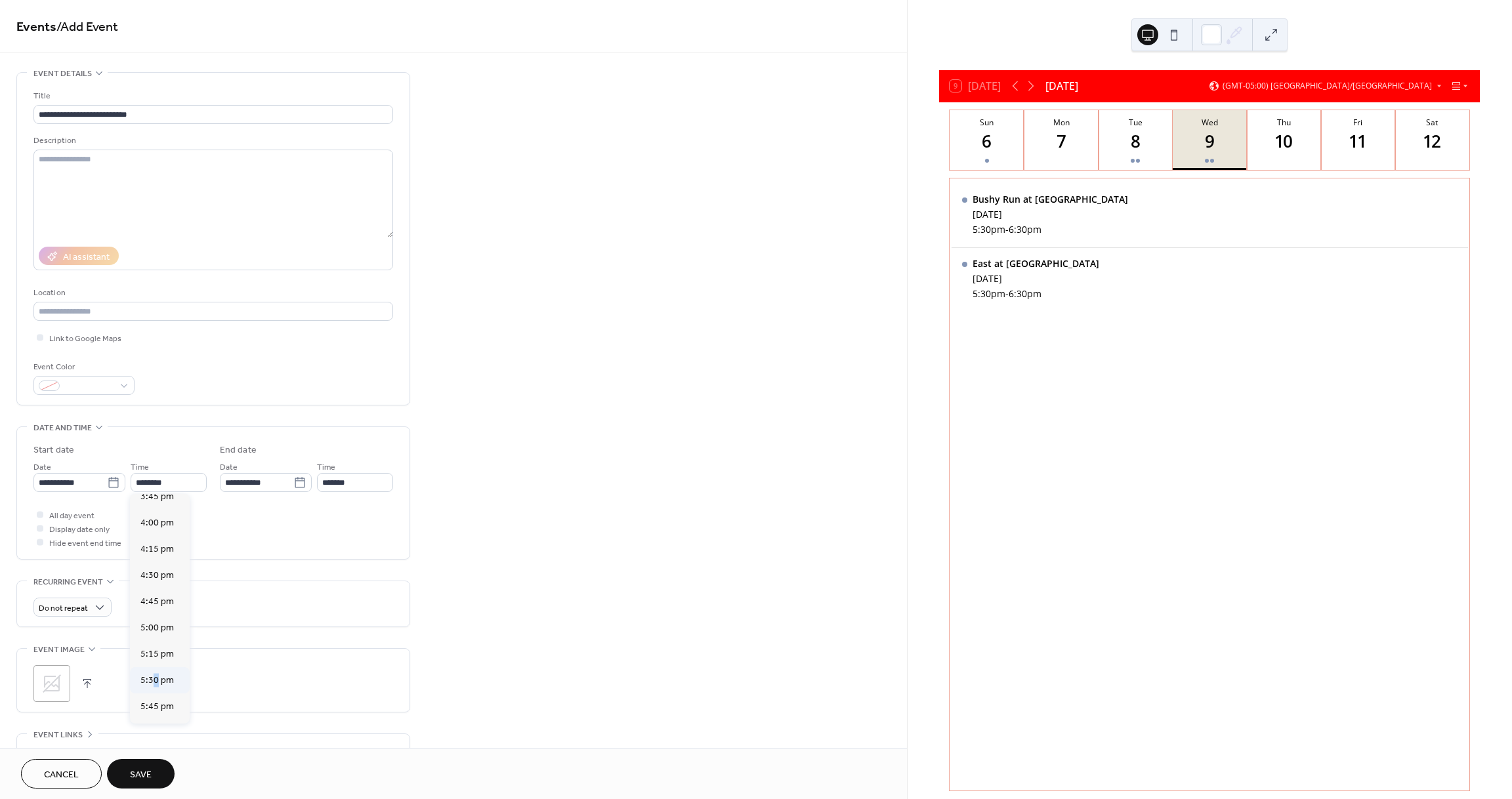 type on "*******" 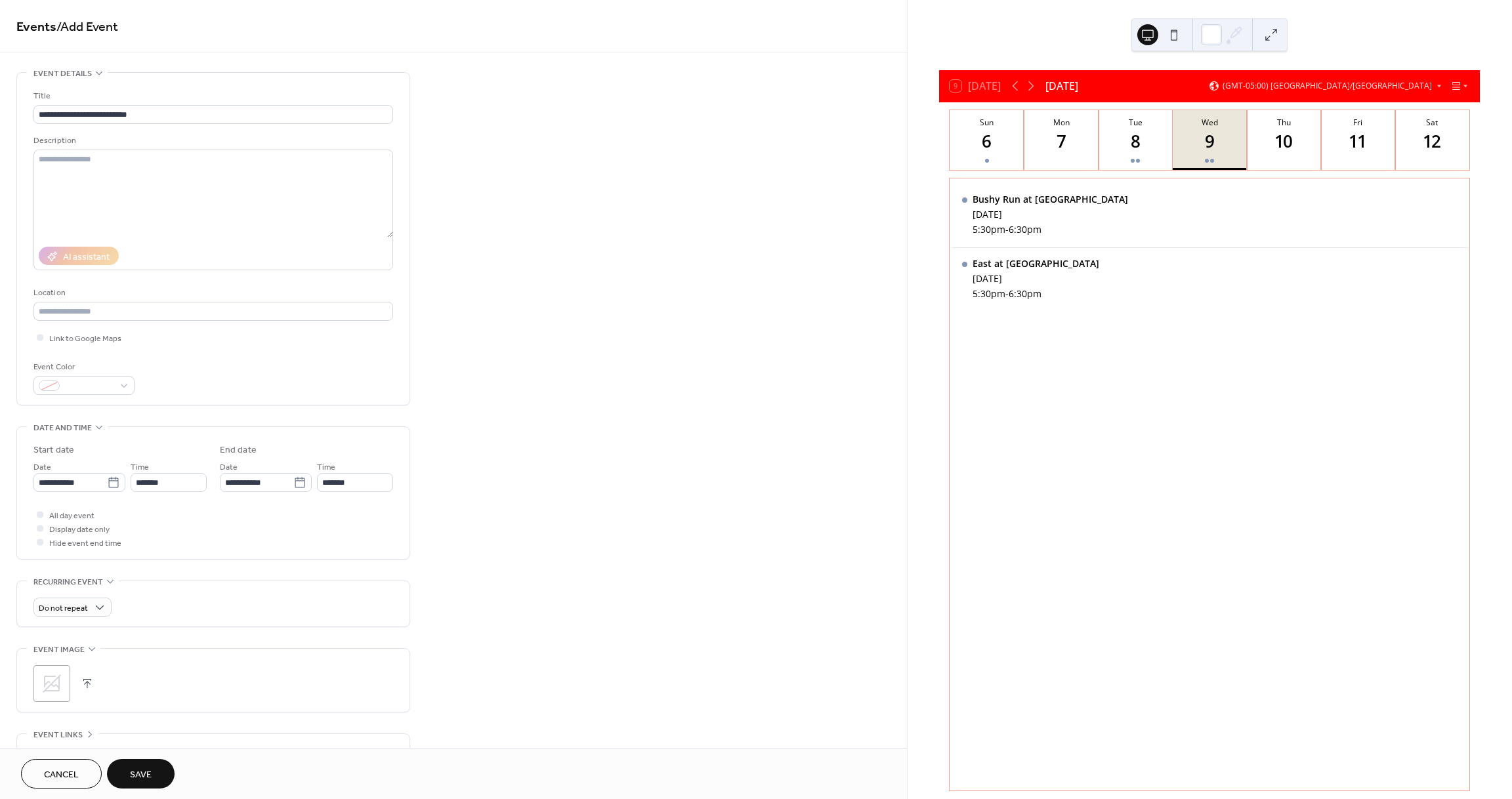 click on "Save" at bounding box center (140, 775) 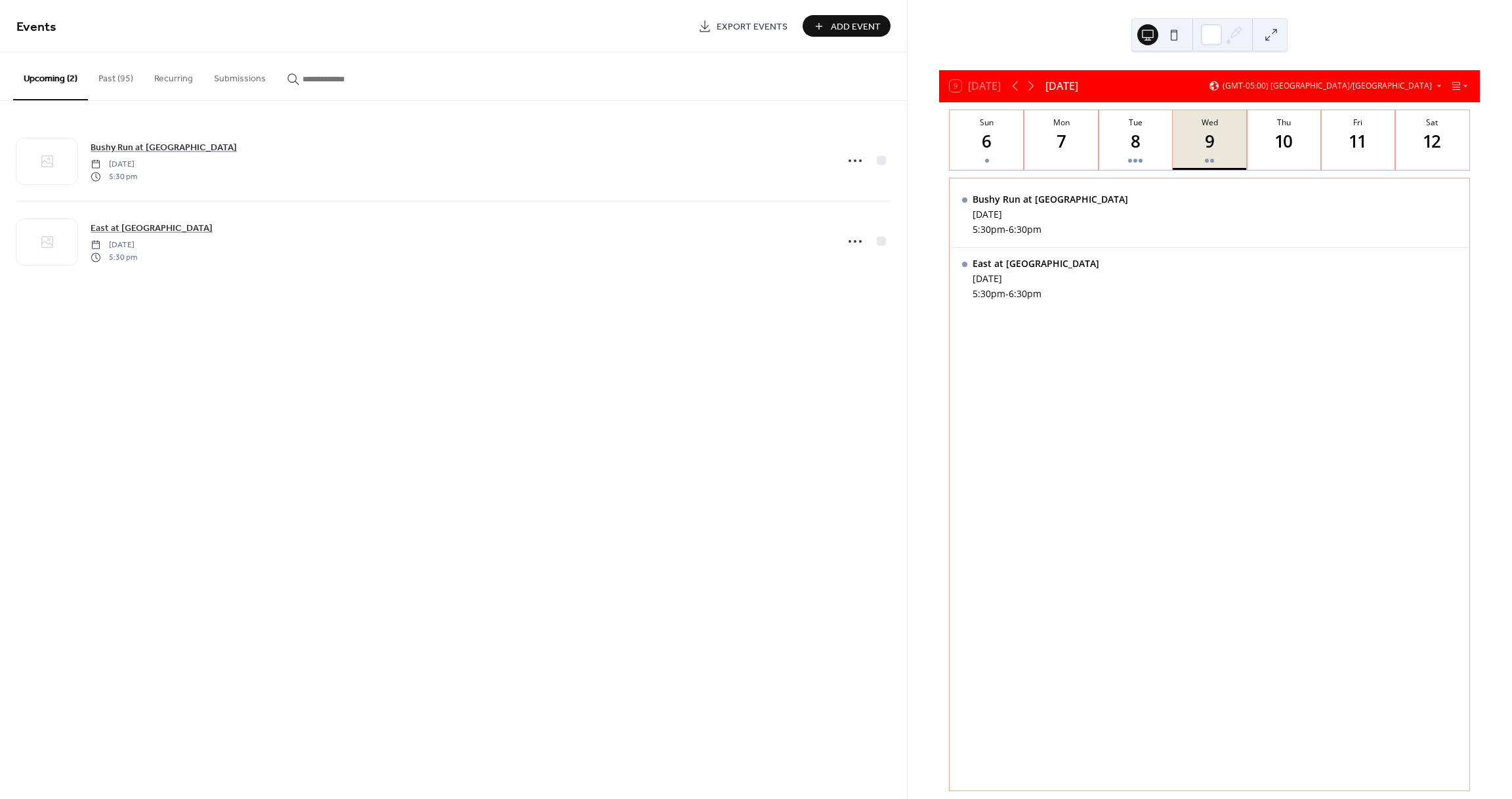 click on "Add Event" at bounding box center [856, 27] 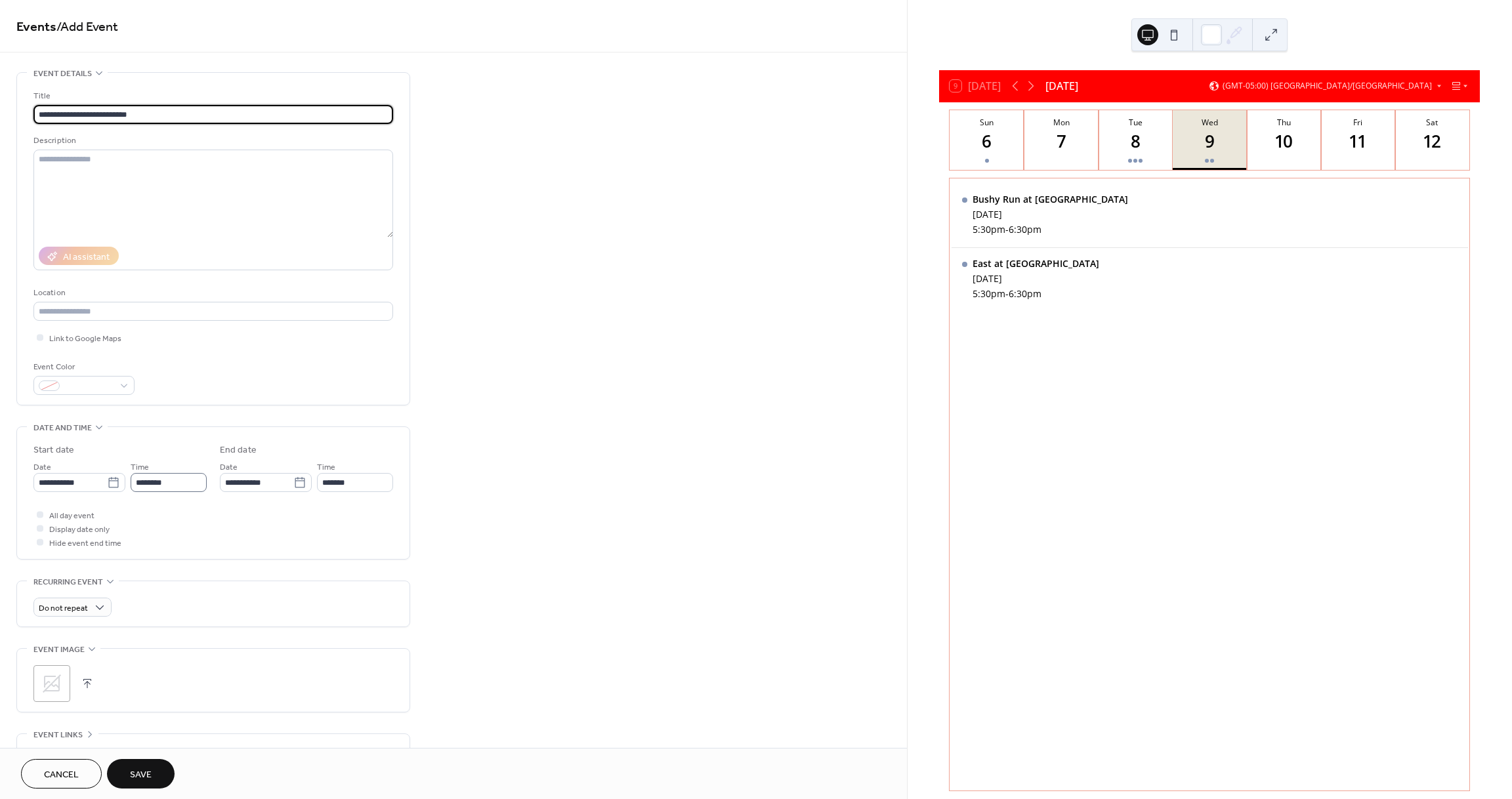 type on "**********" 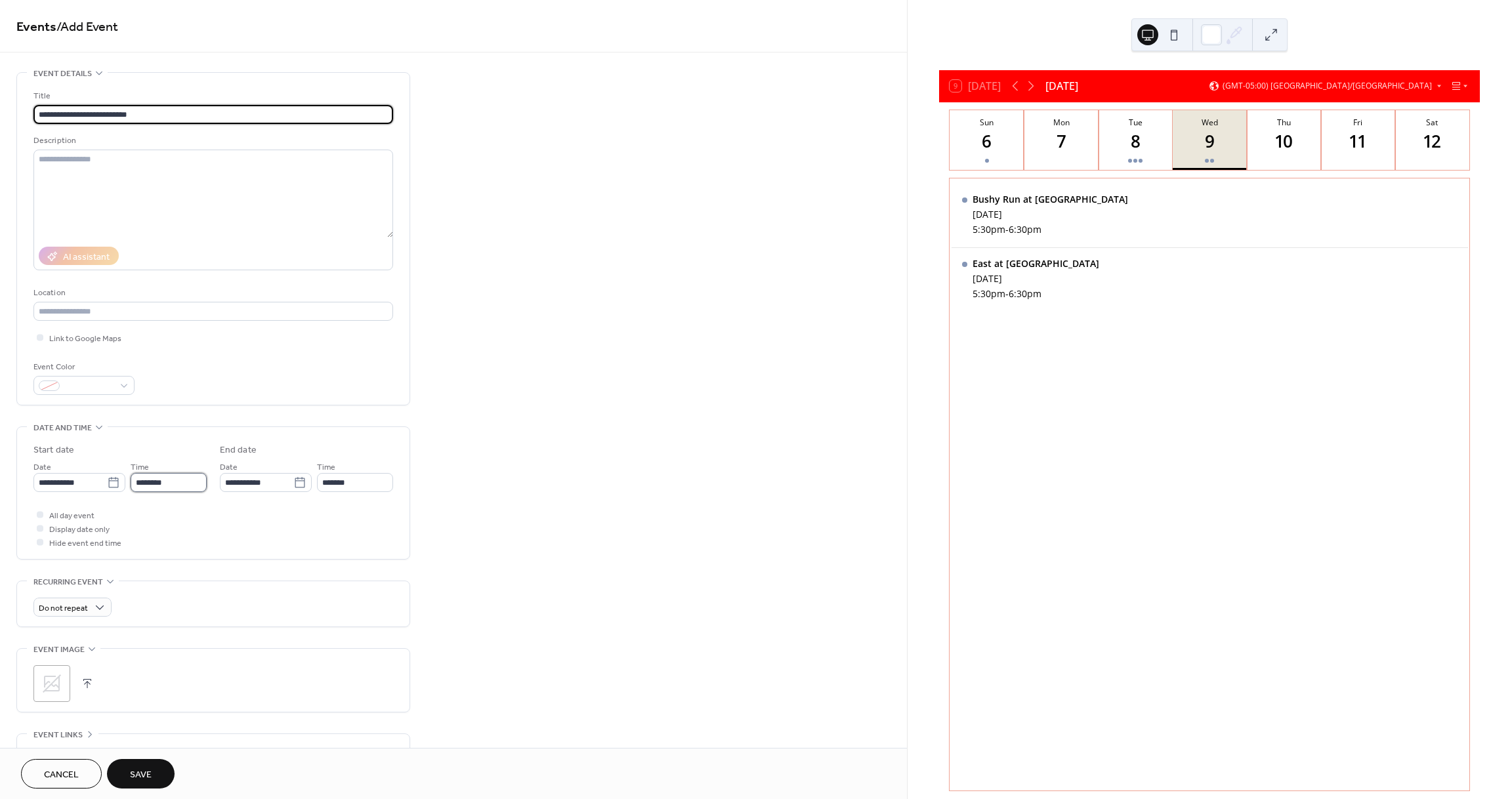 click on "********" at bounding box center (169, 482) 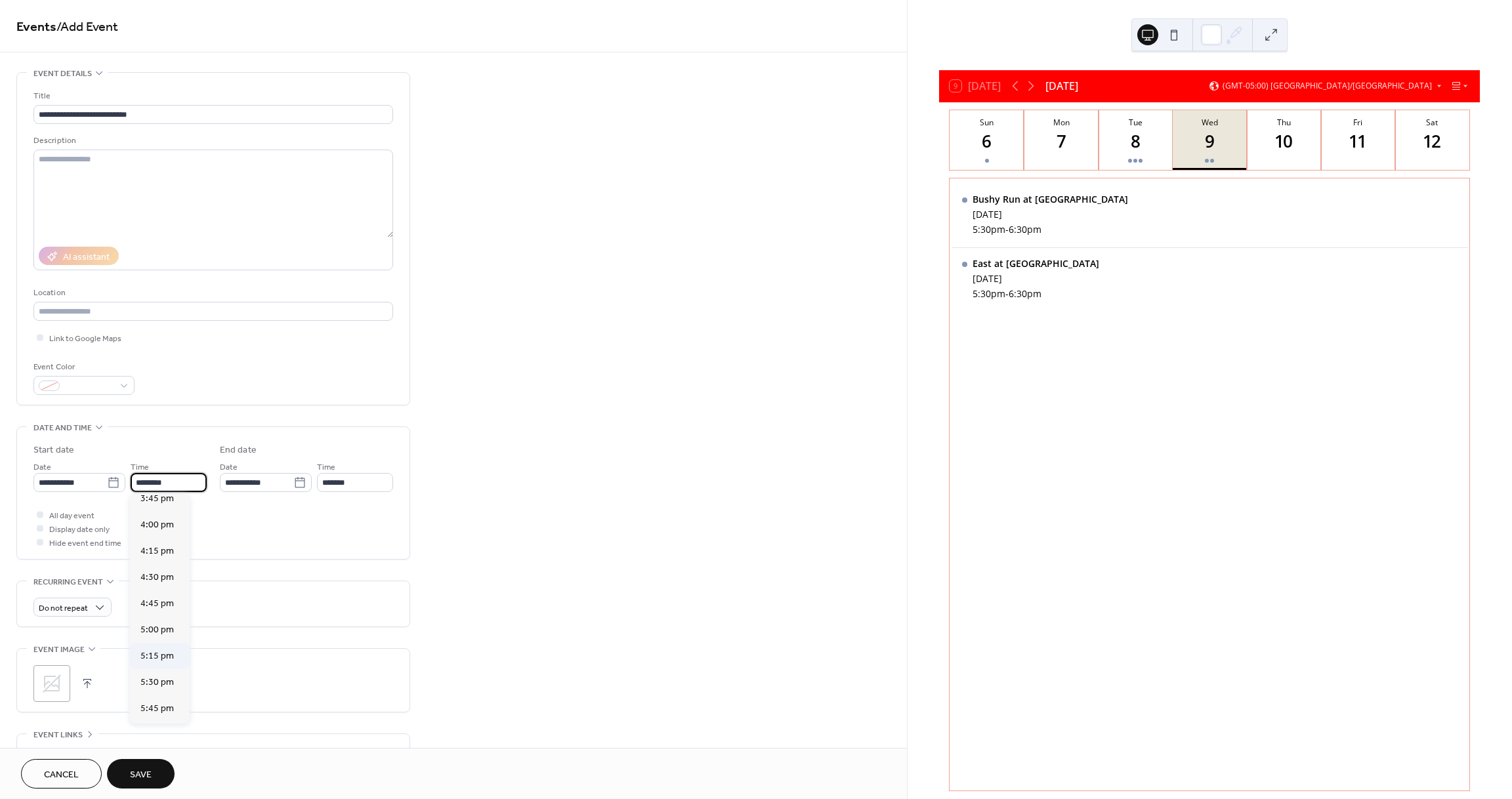 scroll, scrollTop: 1664, scrollLeft: 0, axis: vertical 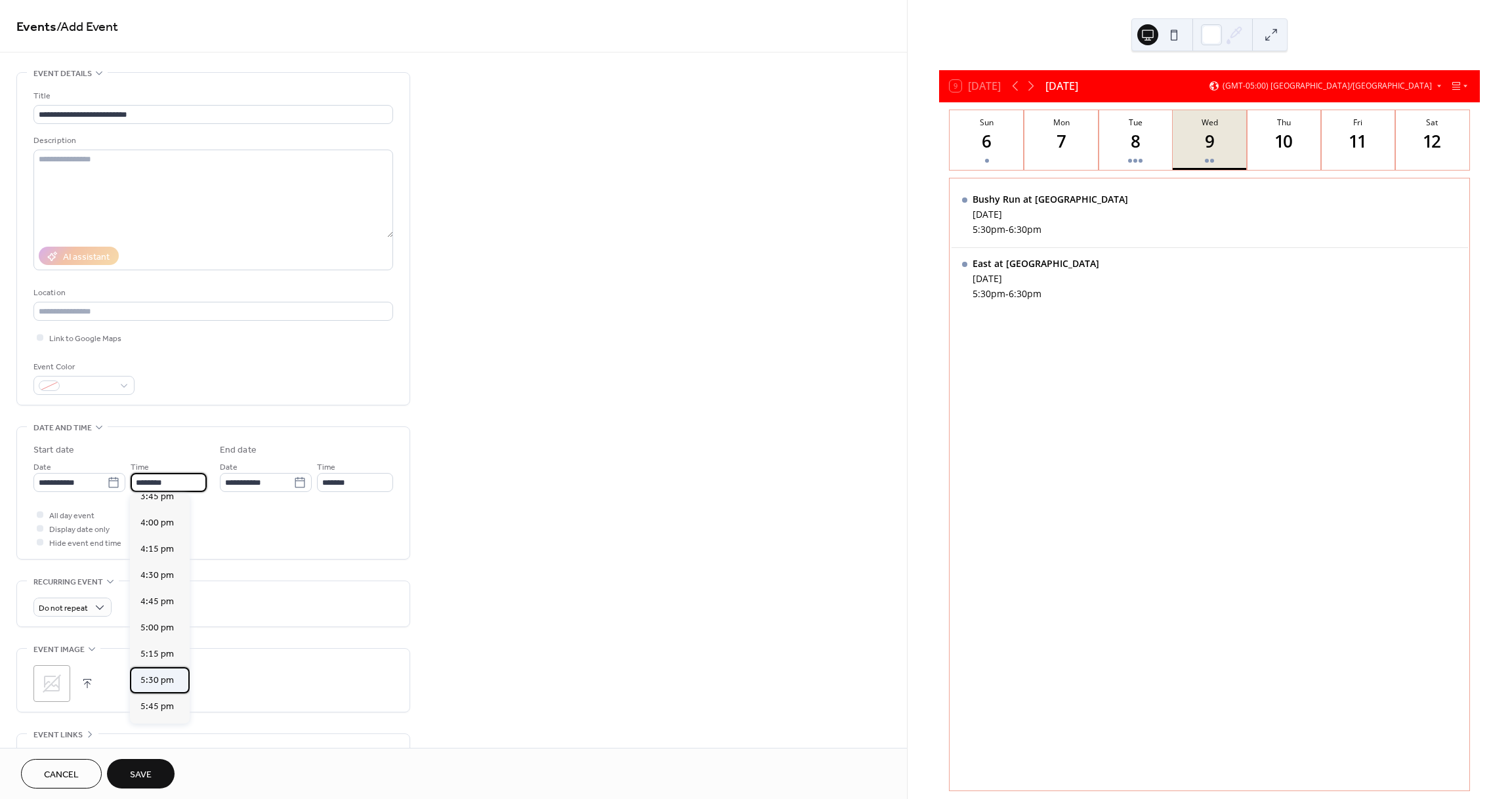 click on "5:30 pm" at bounding box center (157, 680) 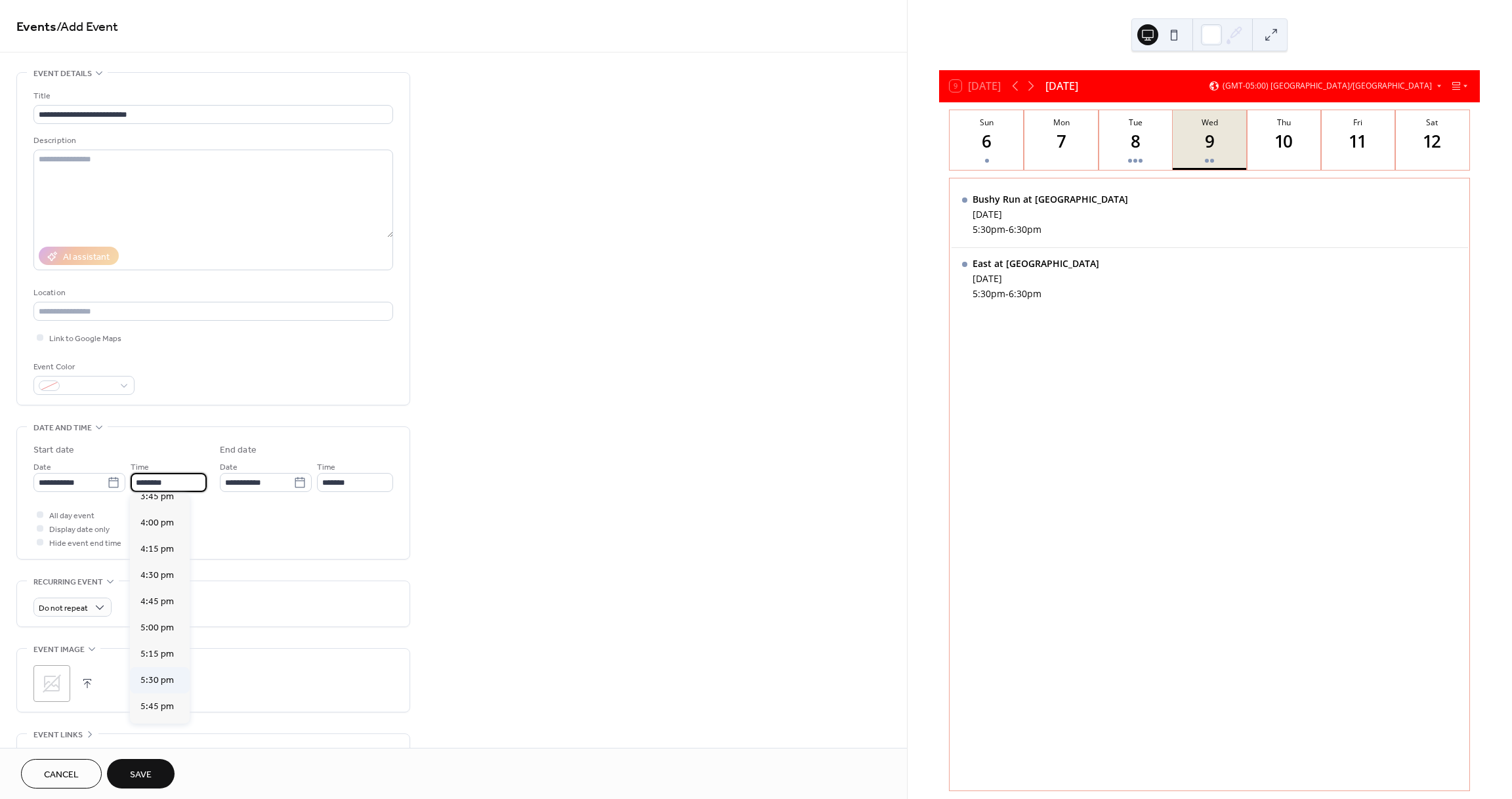 type on "*******" 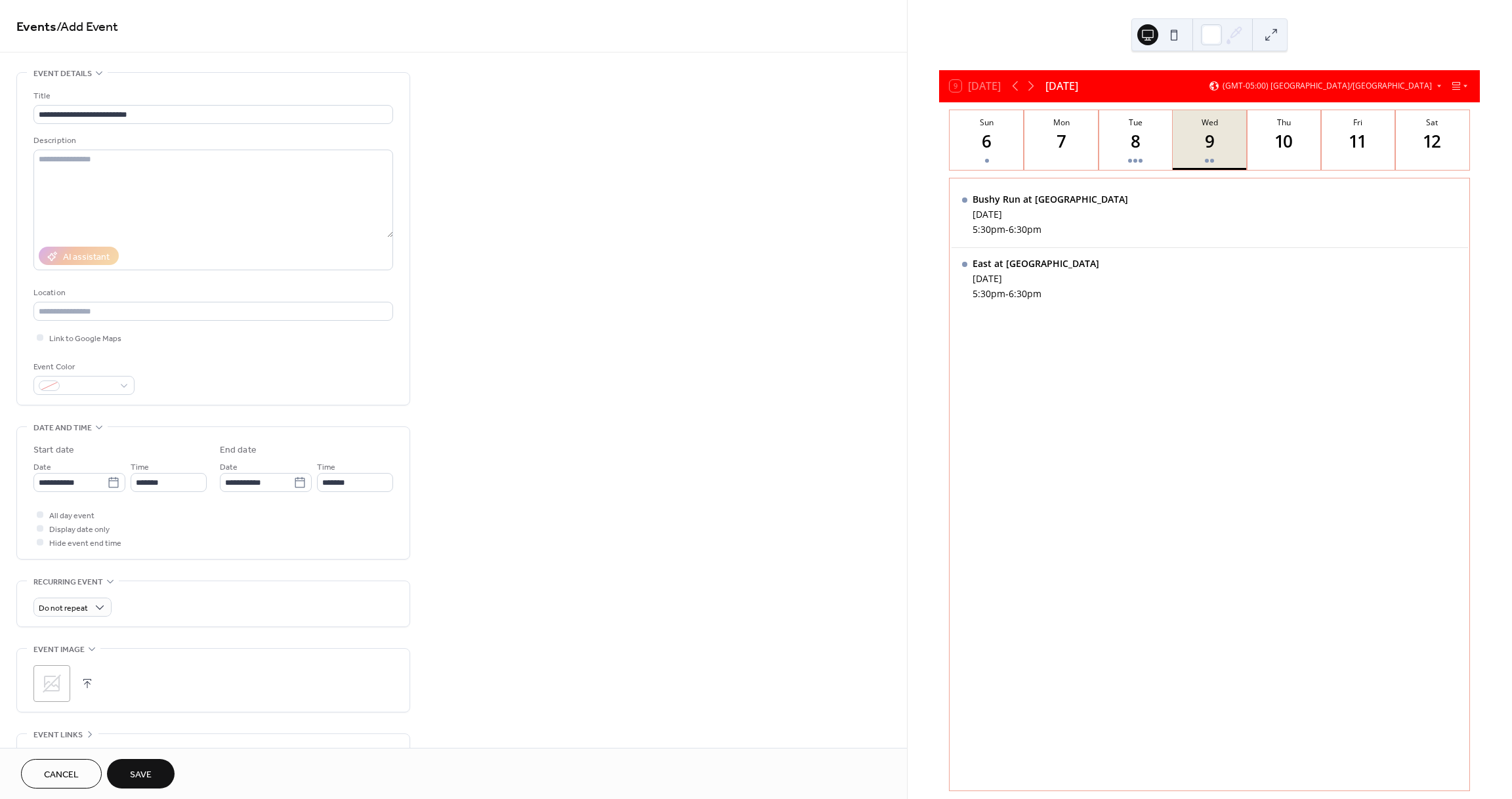 click on "Save" at bounding box center [140, 775] 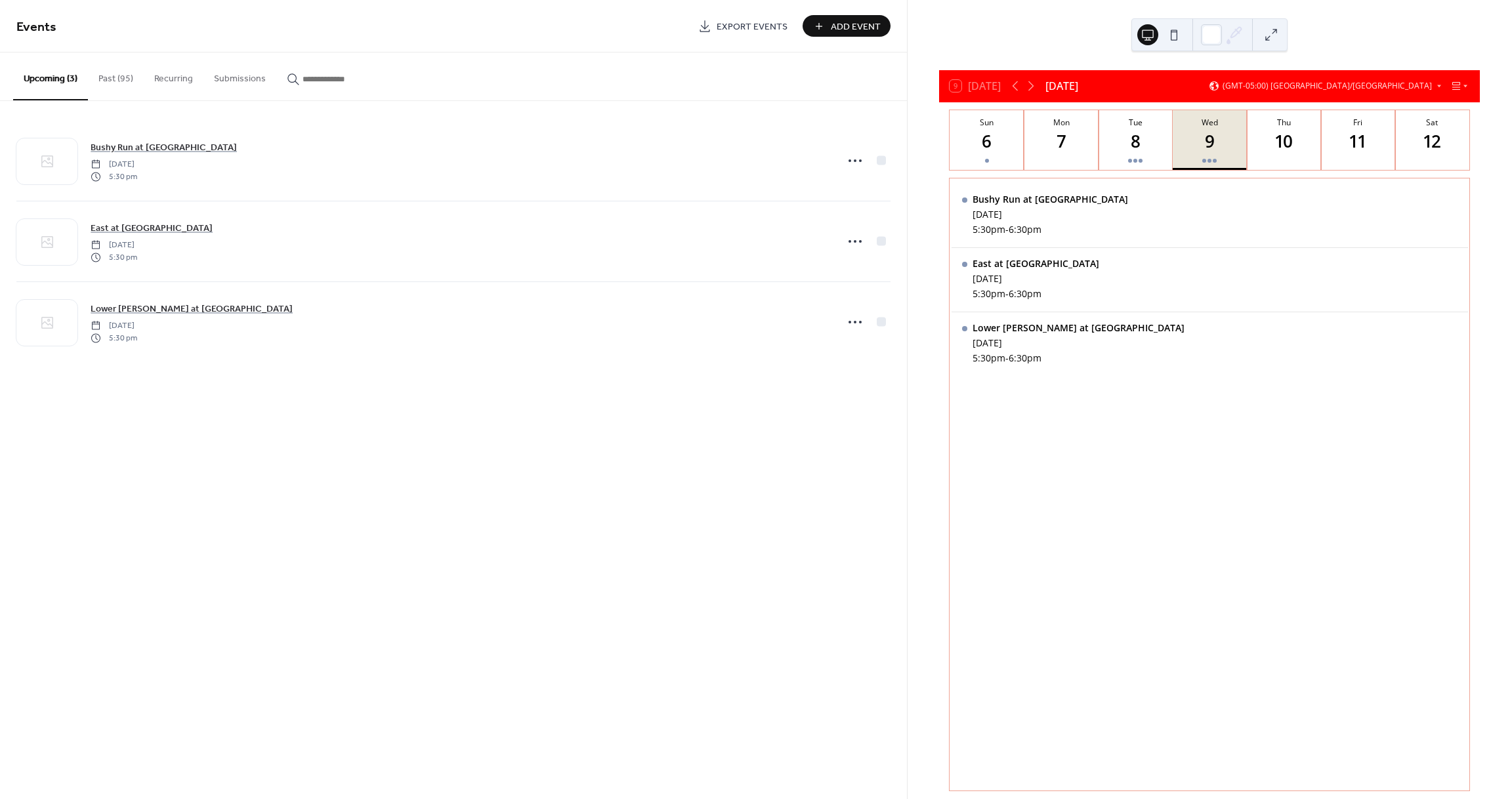 click on "Add Event" at bounding box center [856, 27] 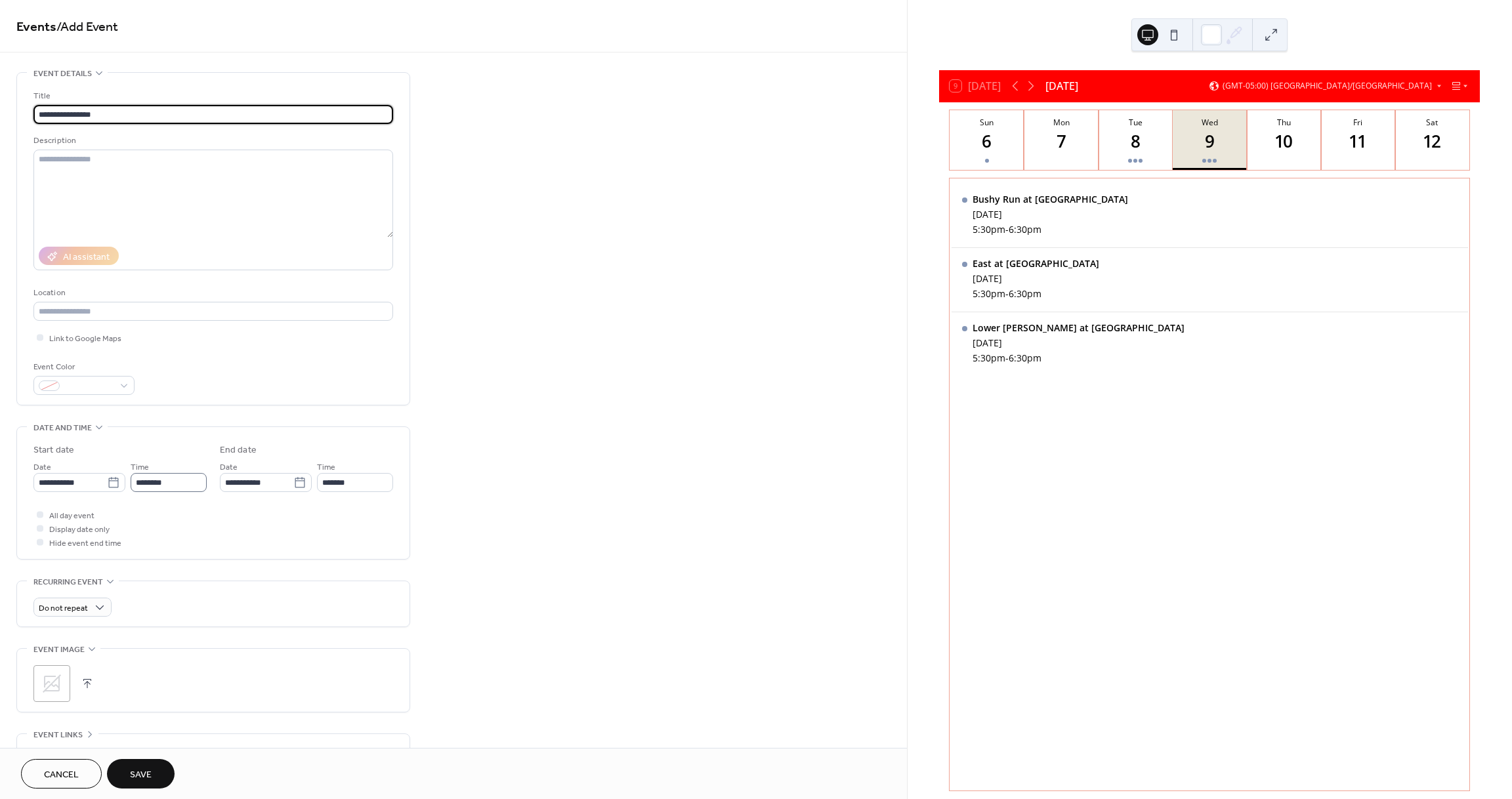 type on "**********" 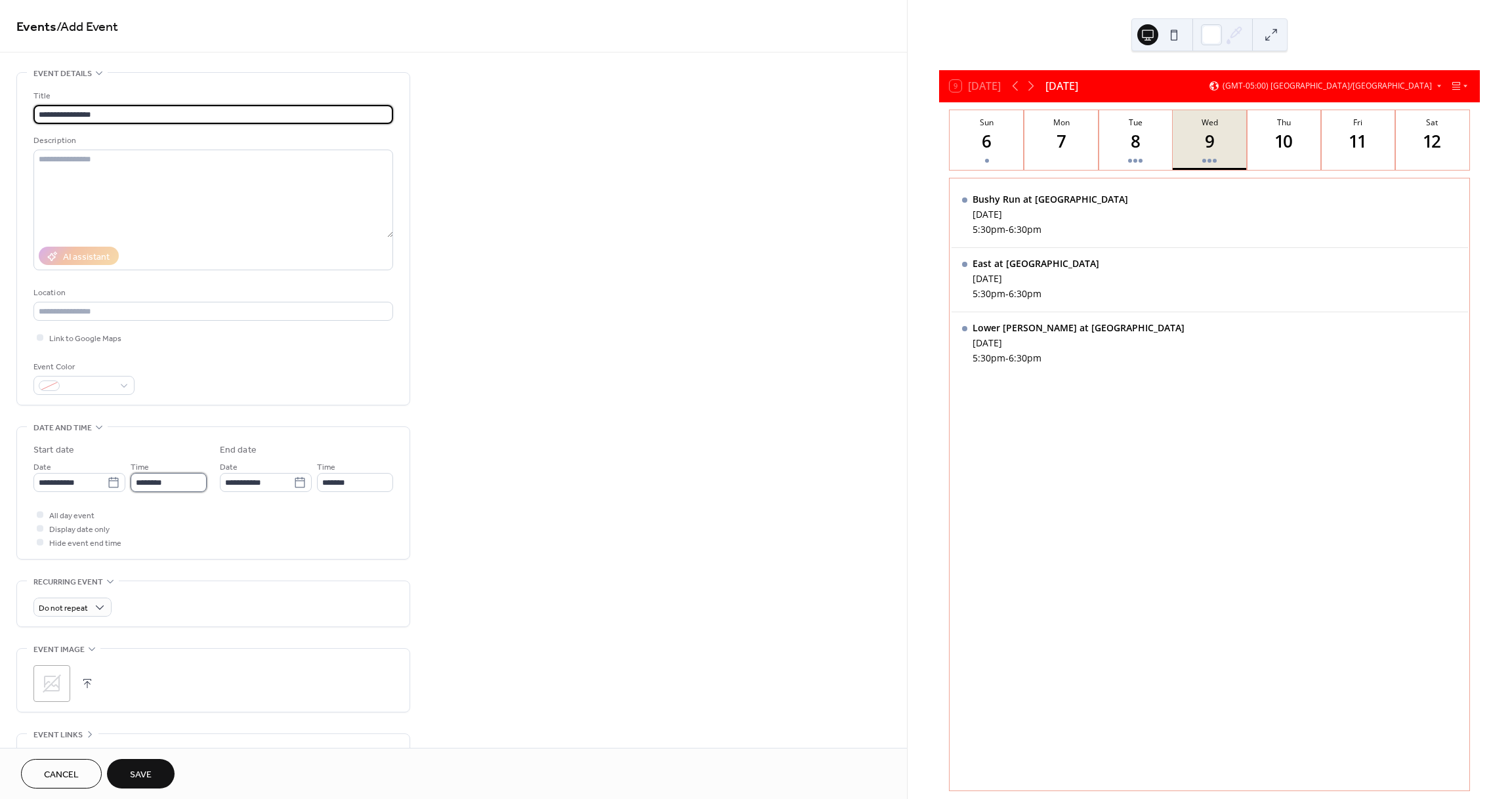 click on "********" at bounding box center [169, 482] 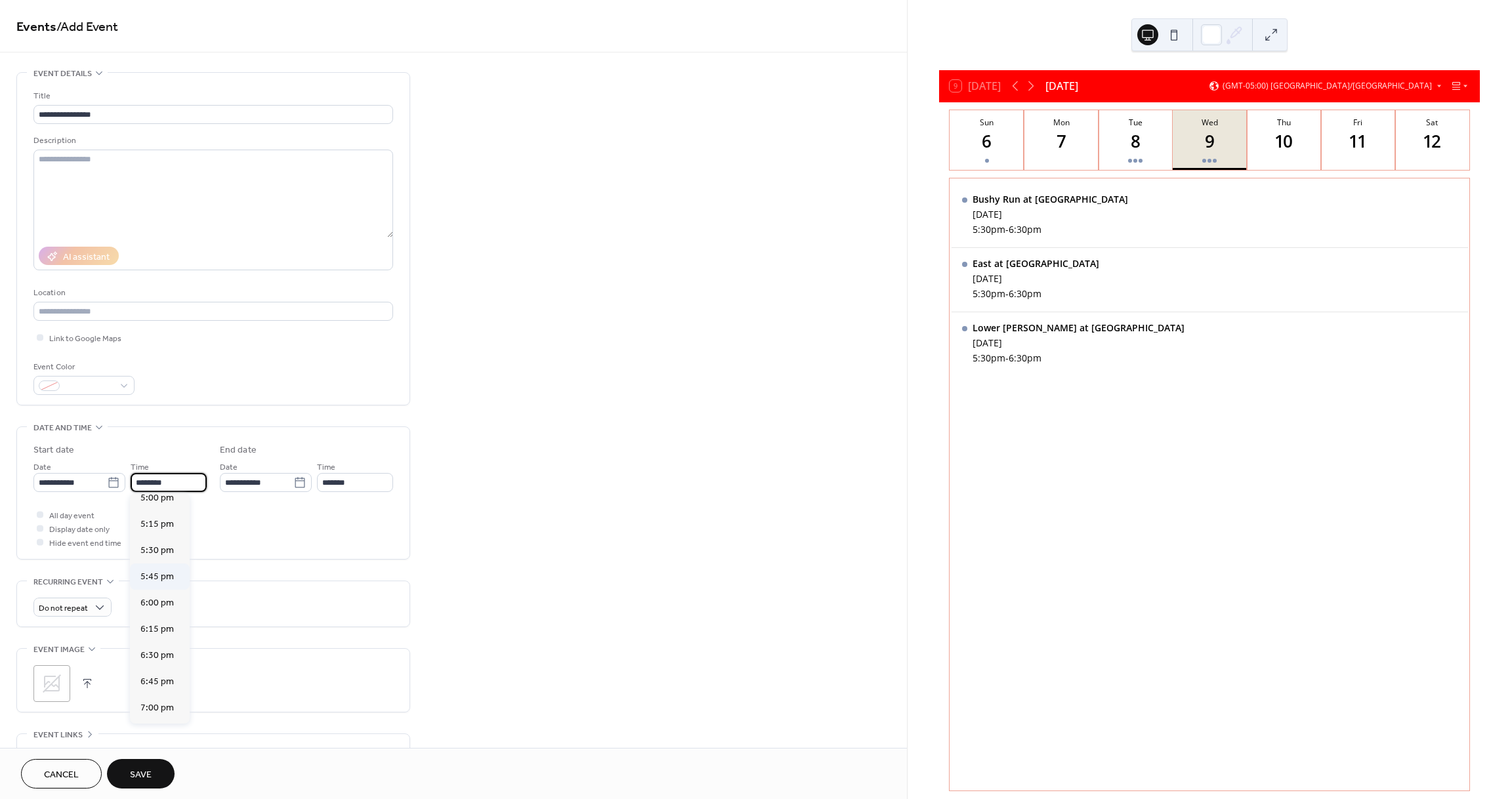 scroll, scrollTop: 1795, scrollLeft: 0, axis: vertical 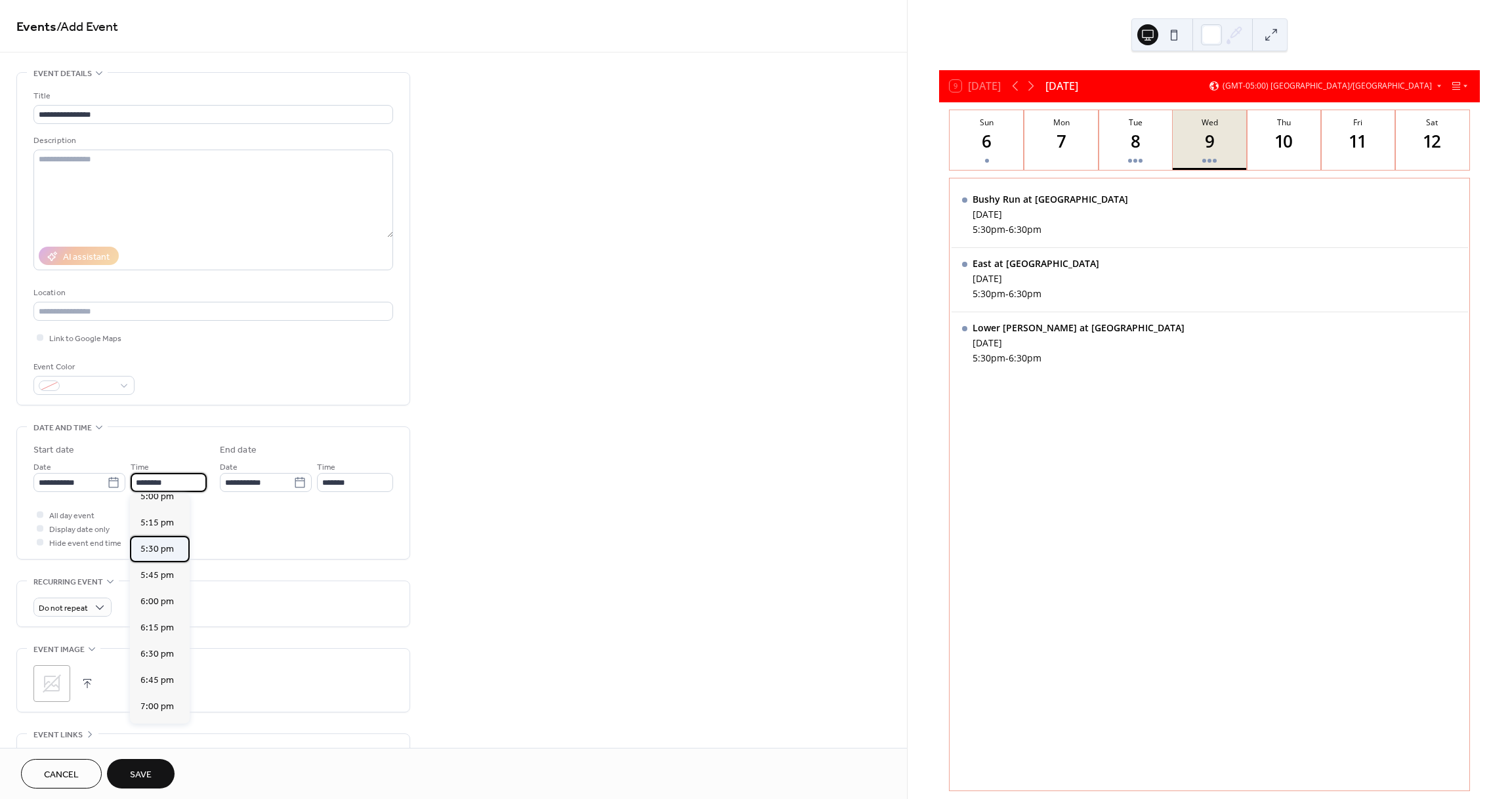 click on "5:30 pm" at bounding box center [157, 549] 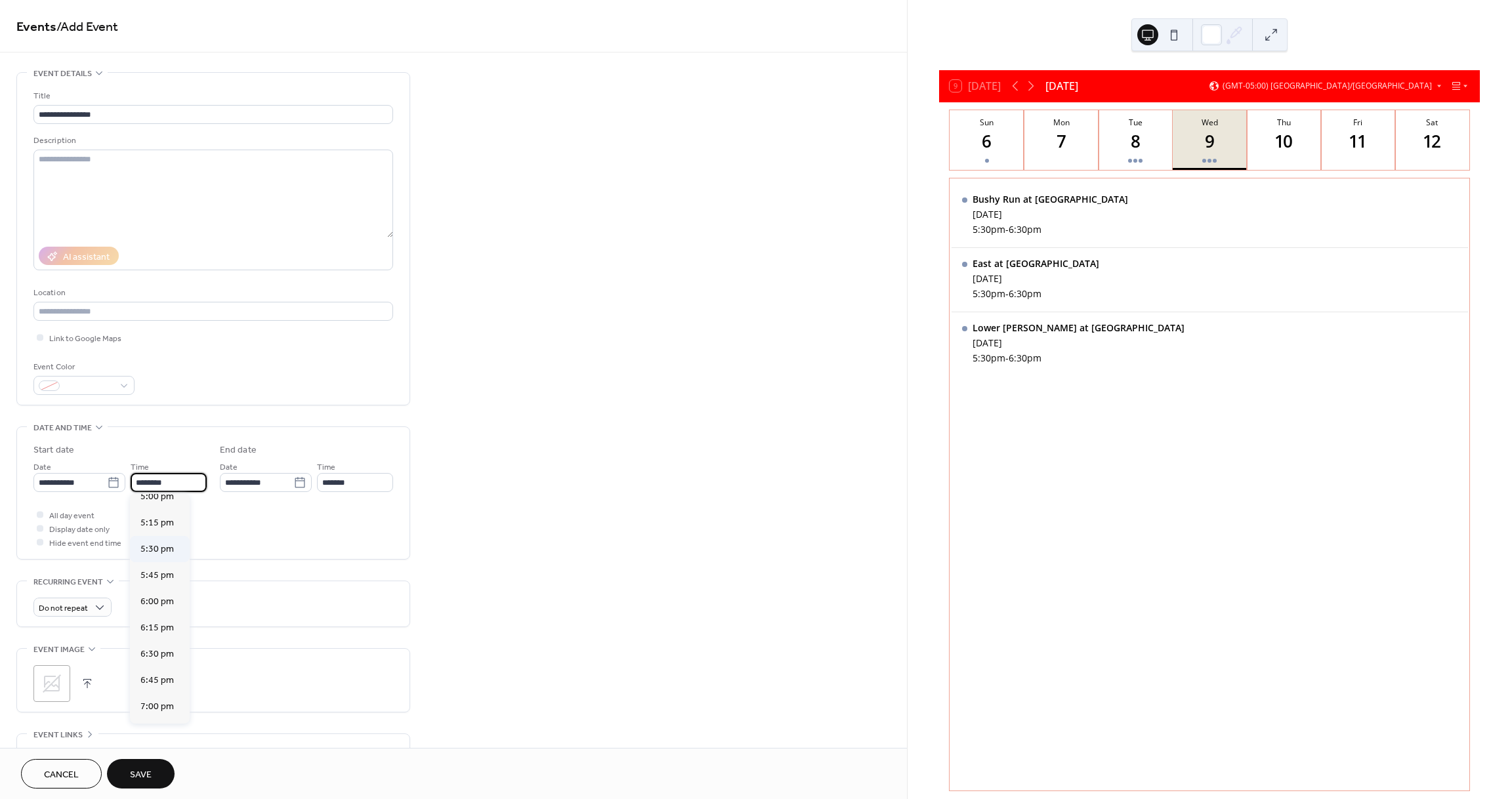 type on "*******" 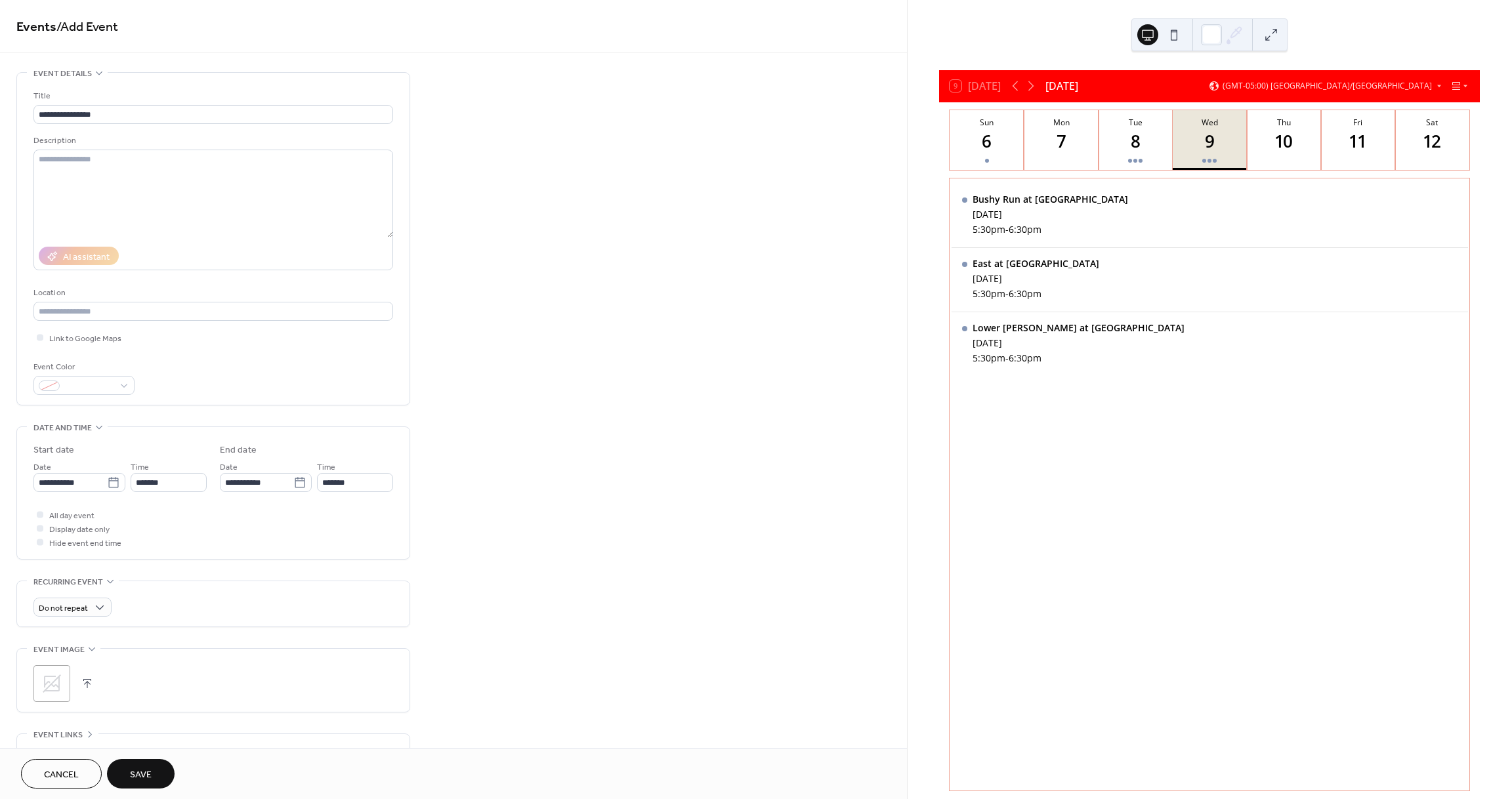 click on "Save" at bounding box center (140, 775) 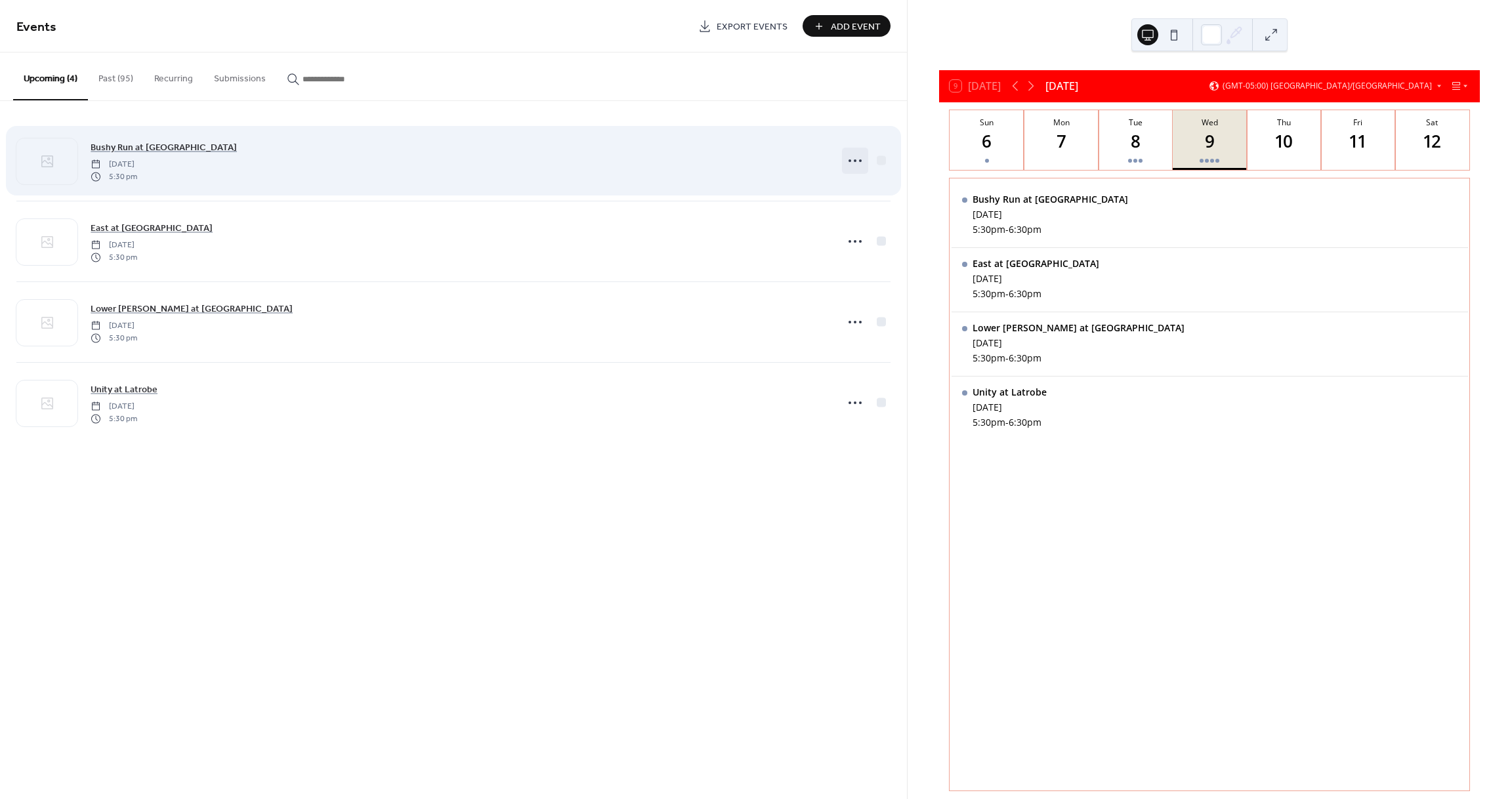 click 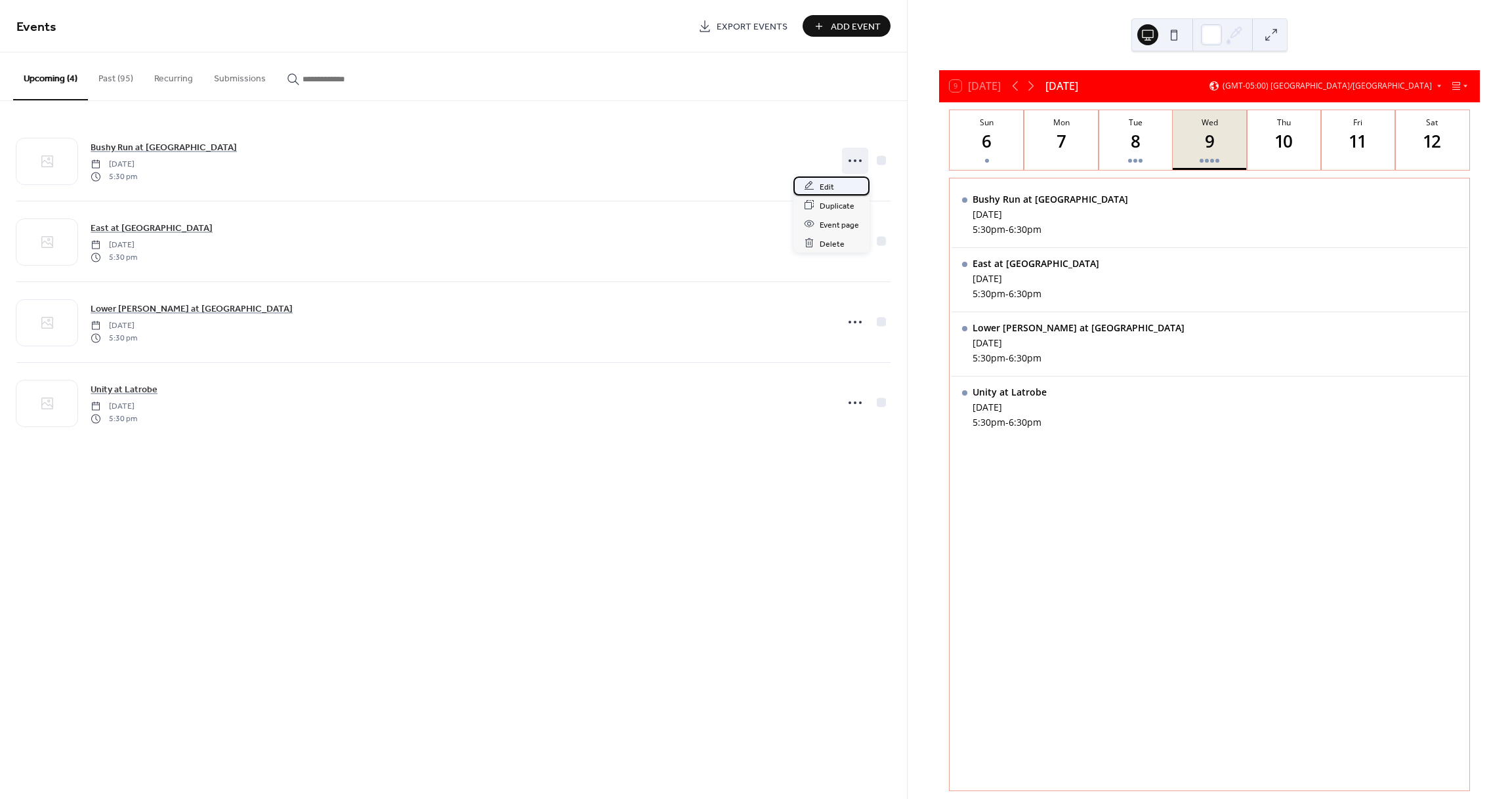 click on "Edit" at bounding box center [831, 186] 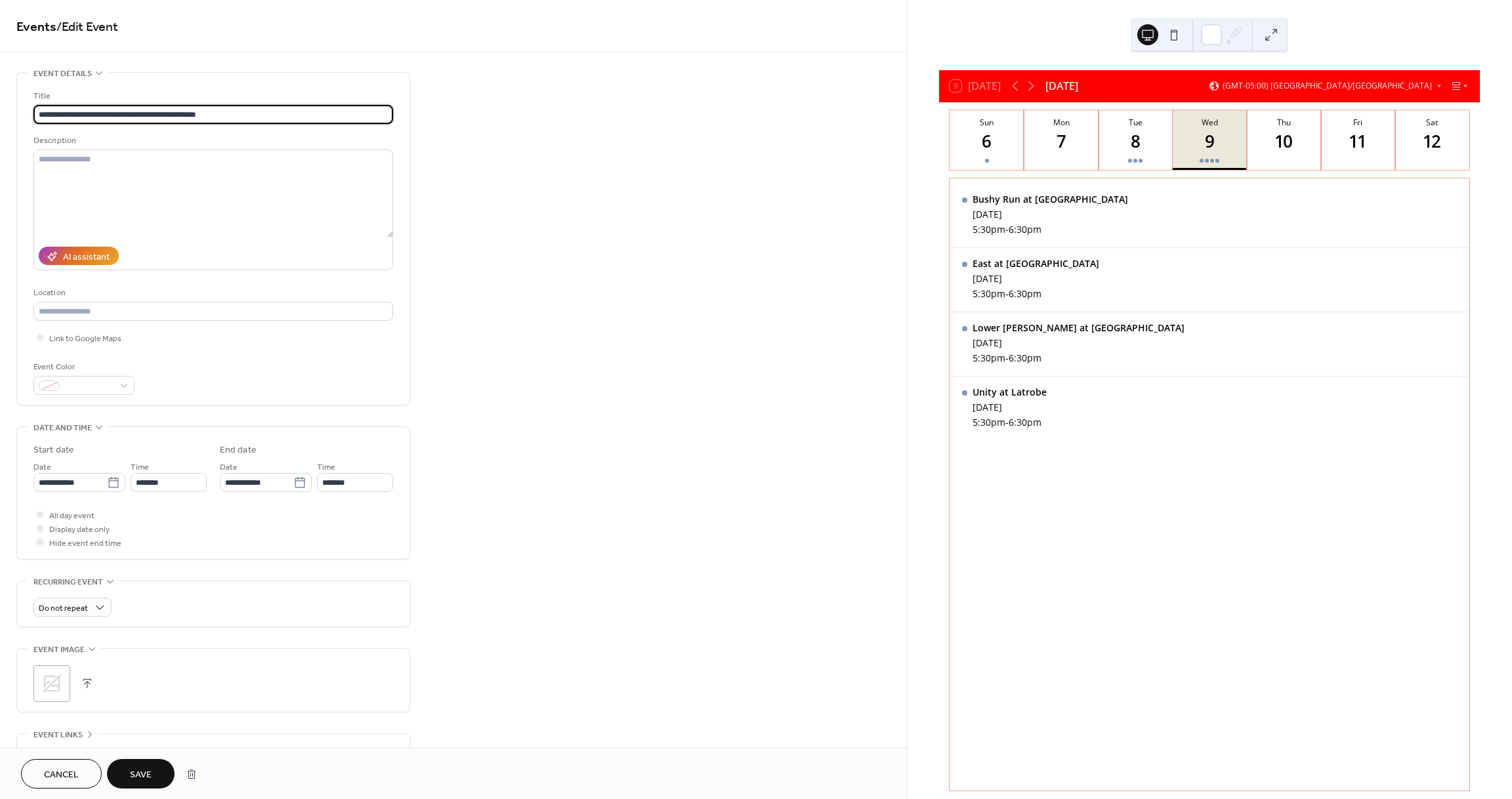 type on "**********" 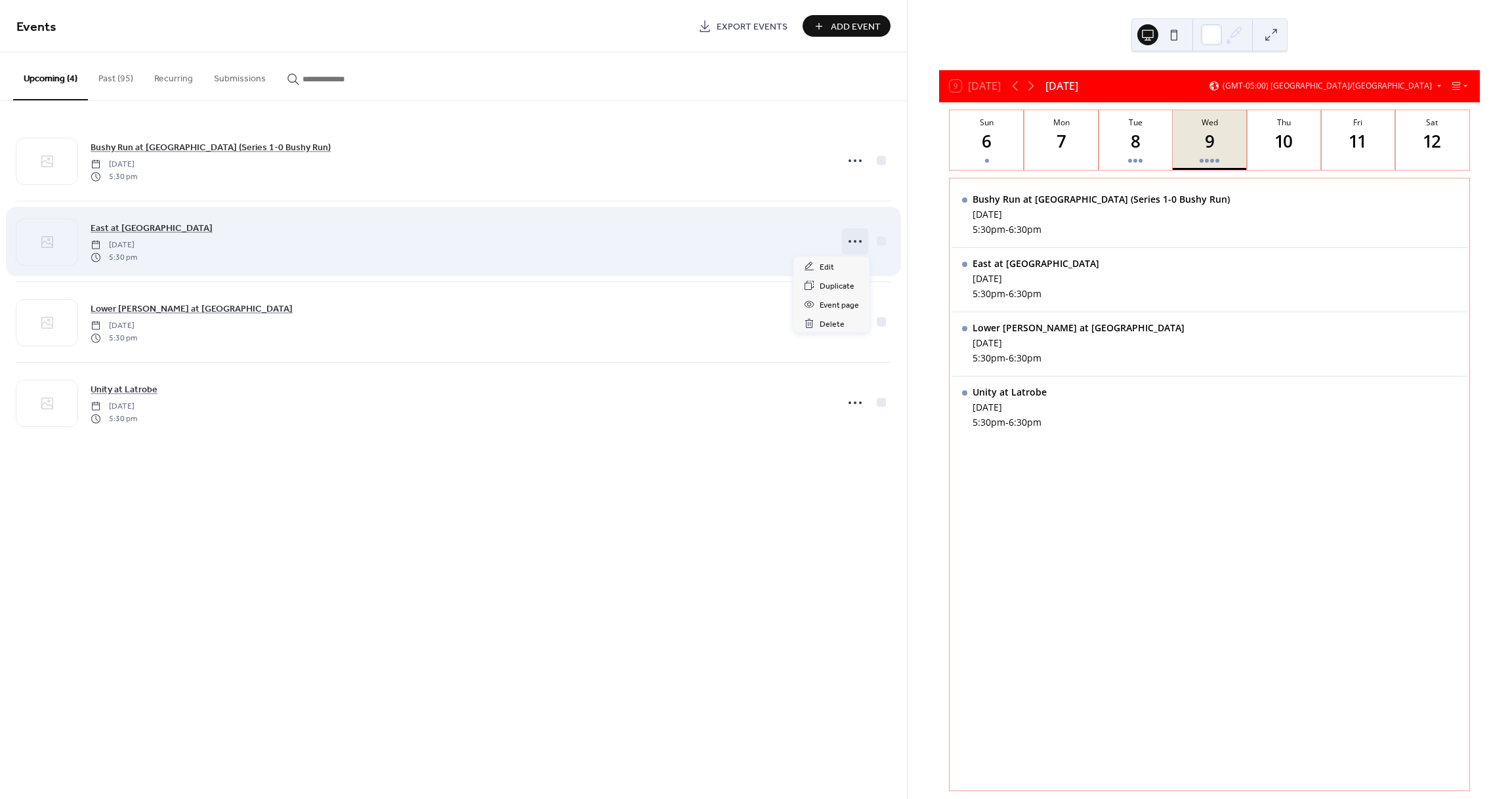 click 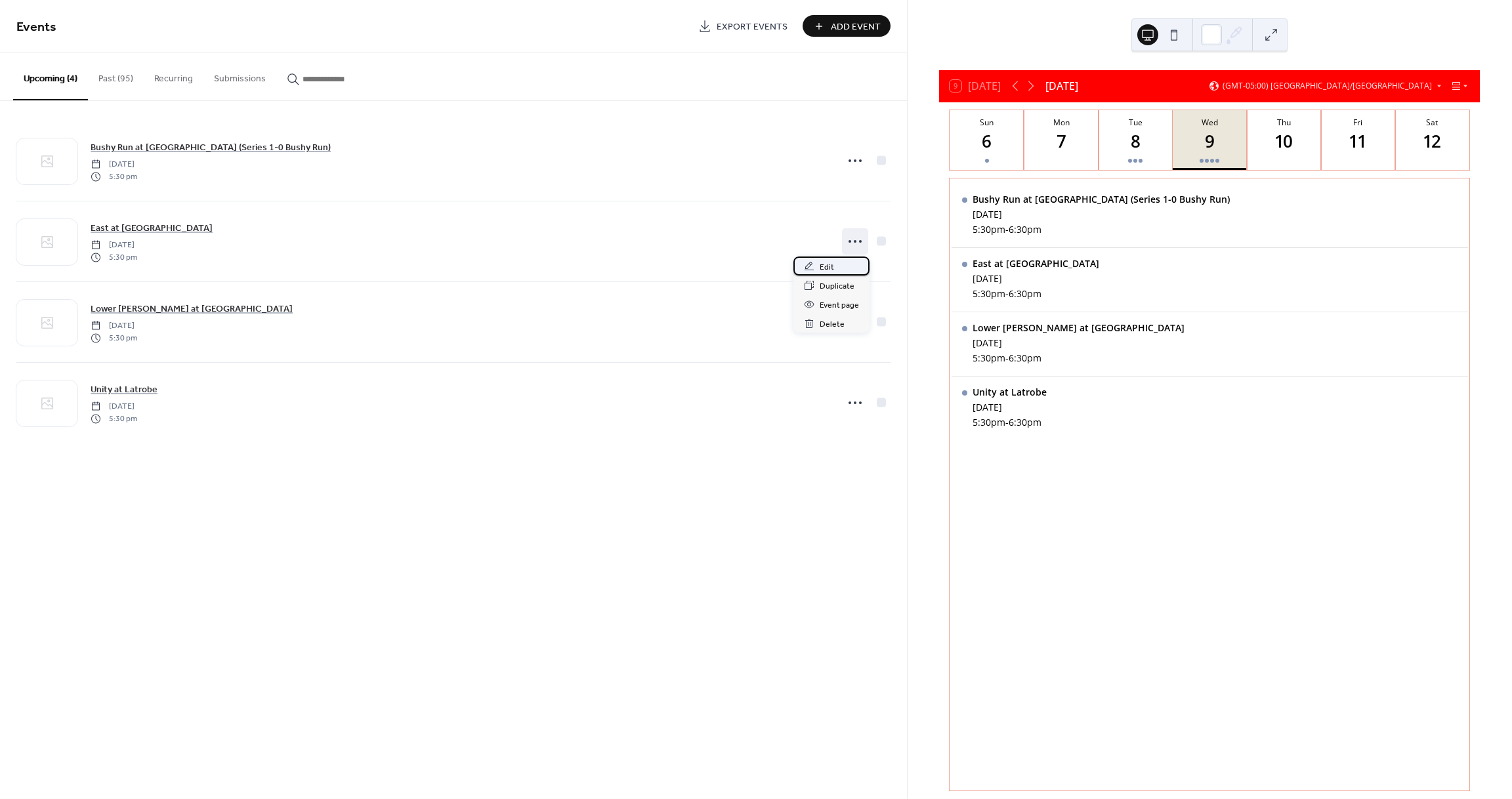 click on "Edit" at bounding box center [831, 266] 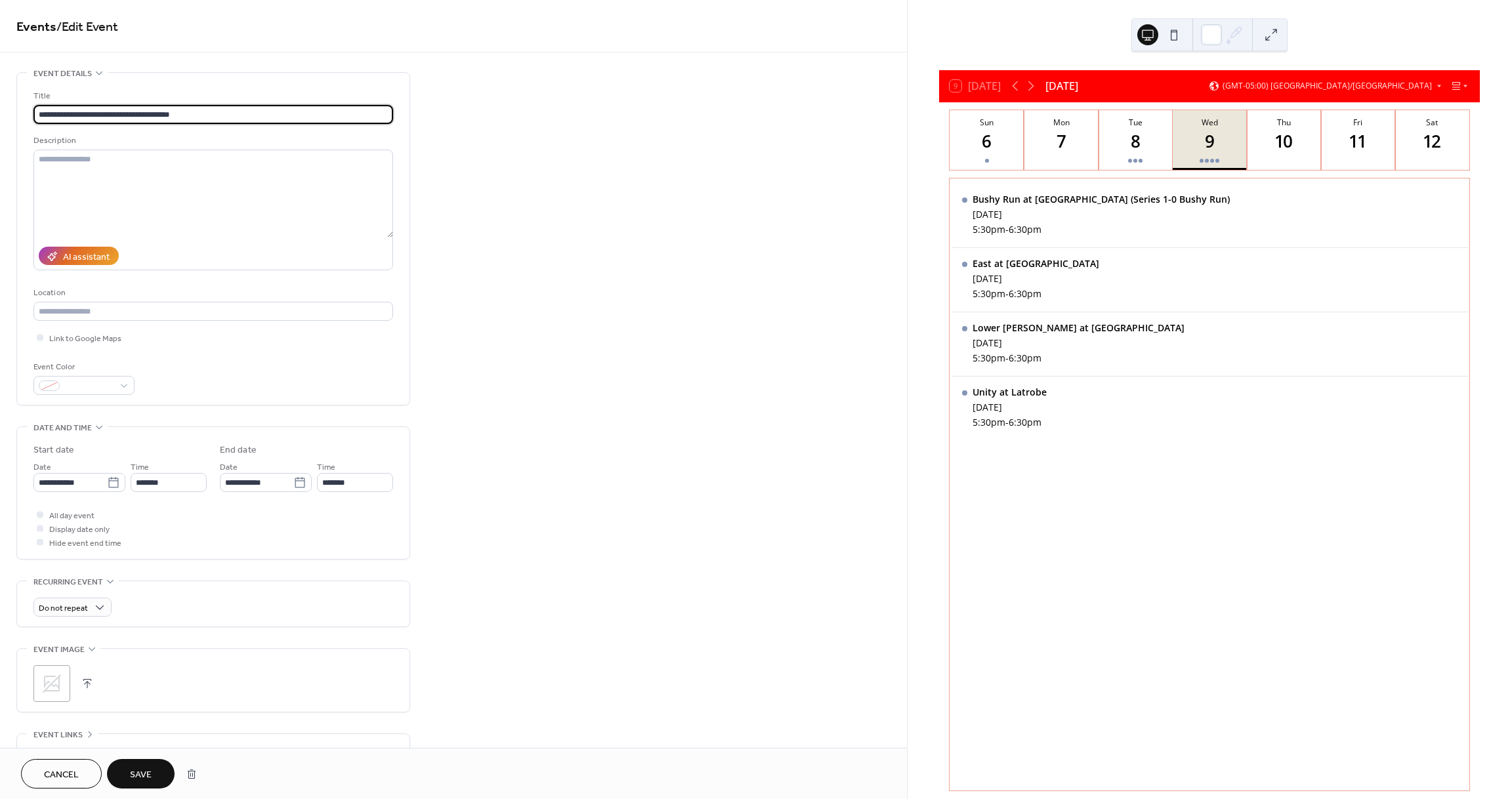 type on "**********" 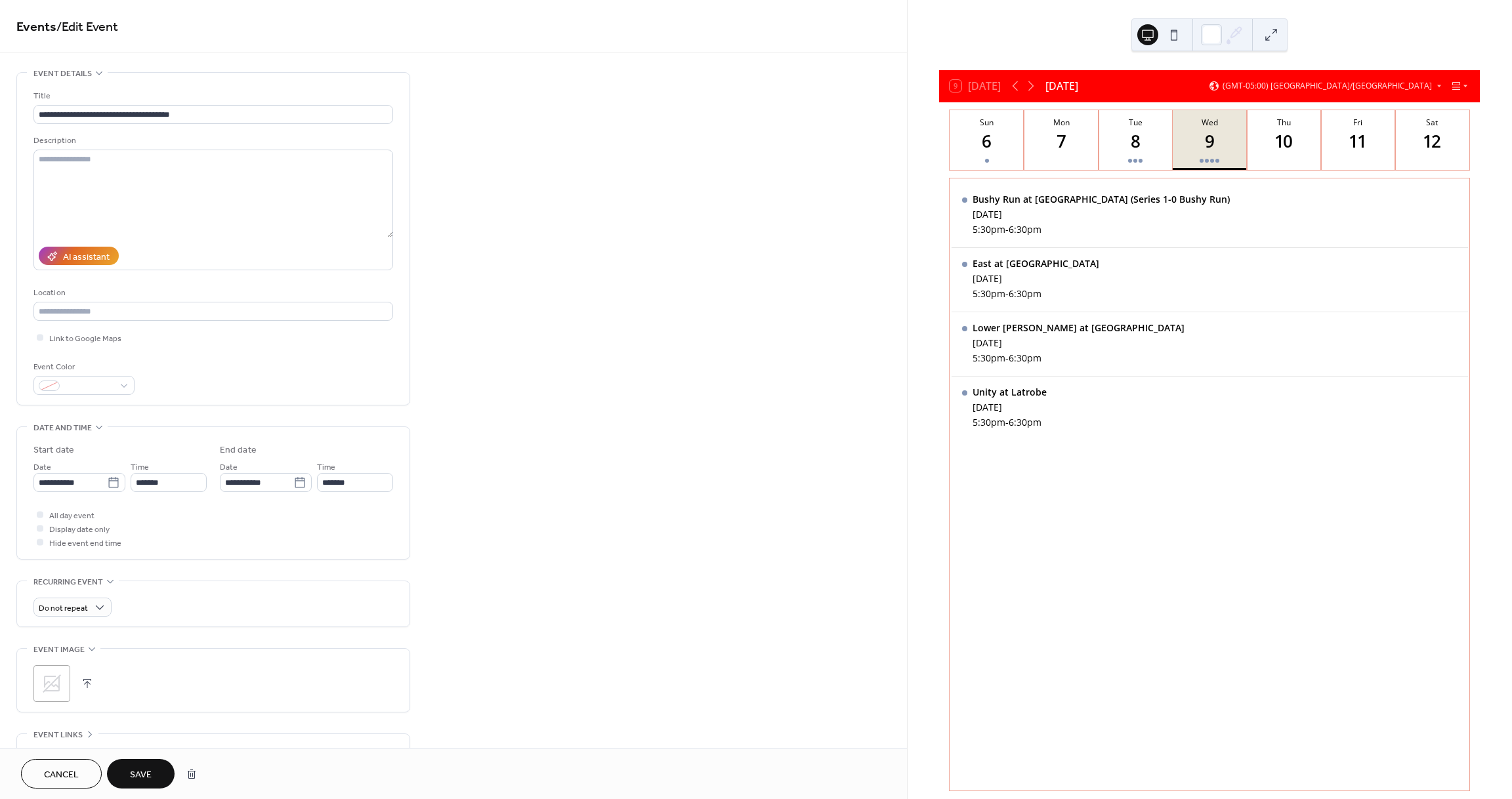 click on "Save" at bounding box center [140, 775] 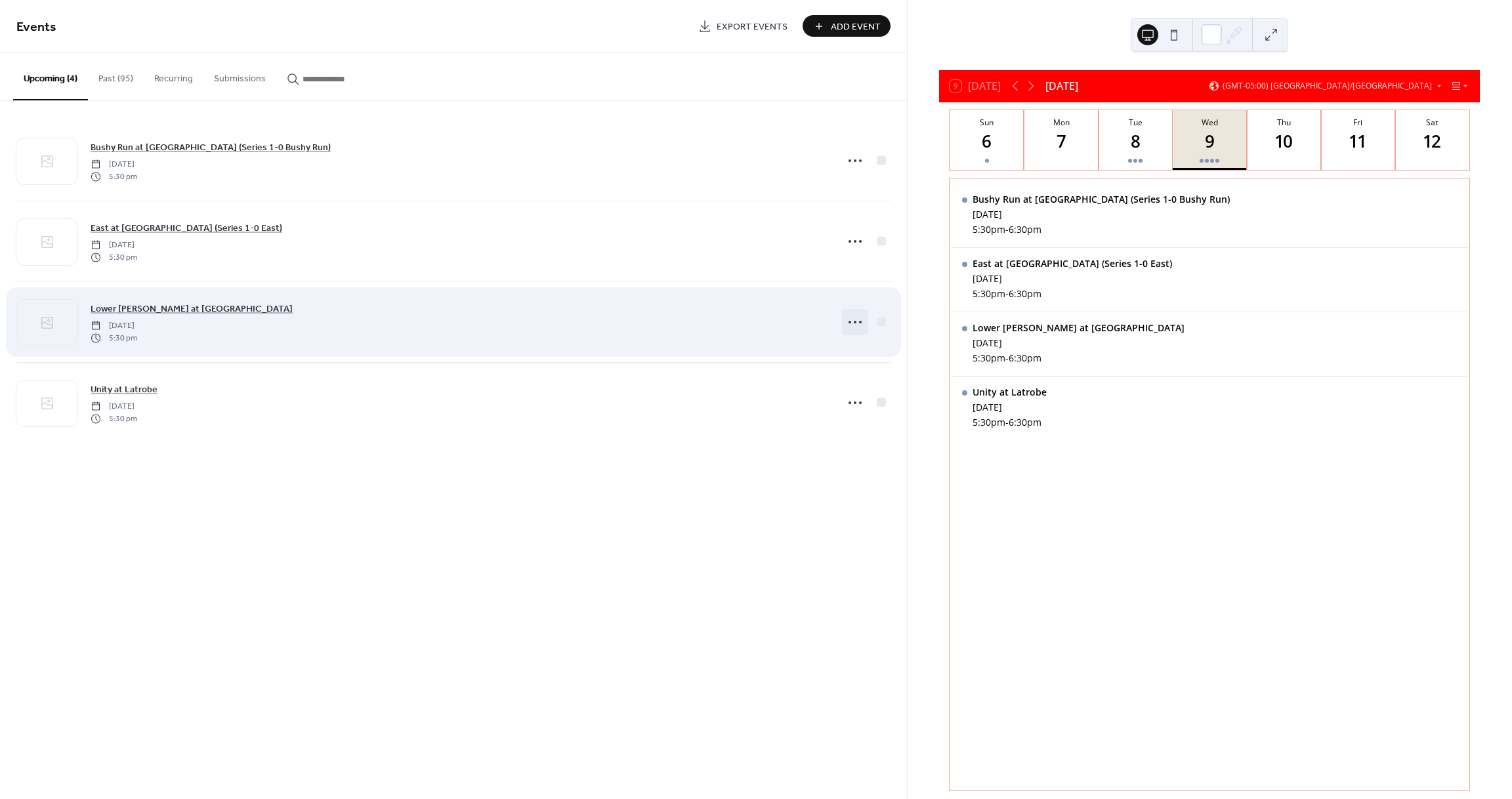 click 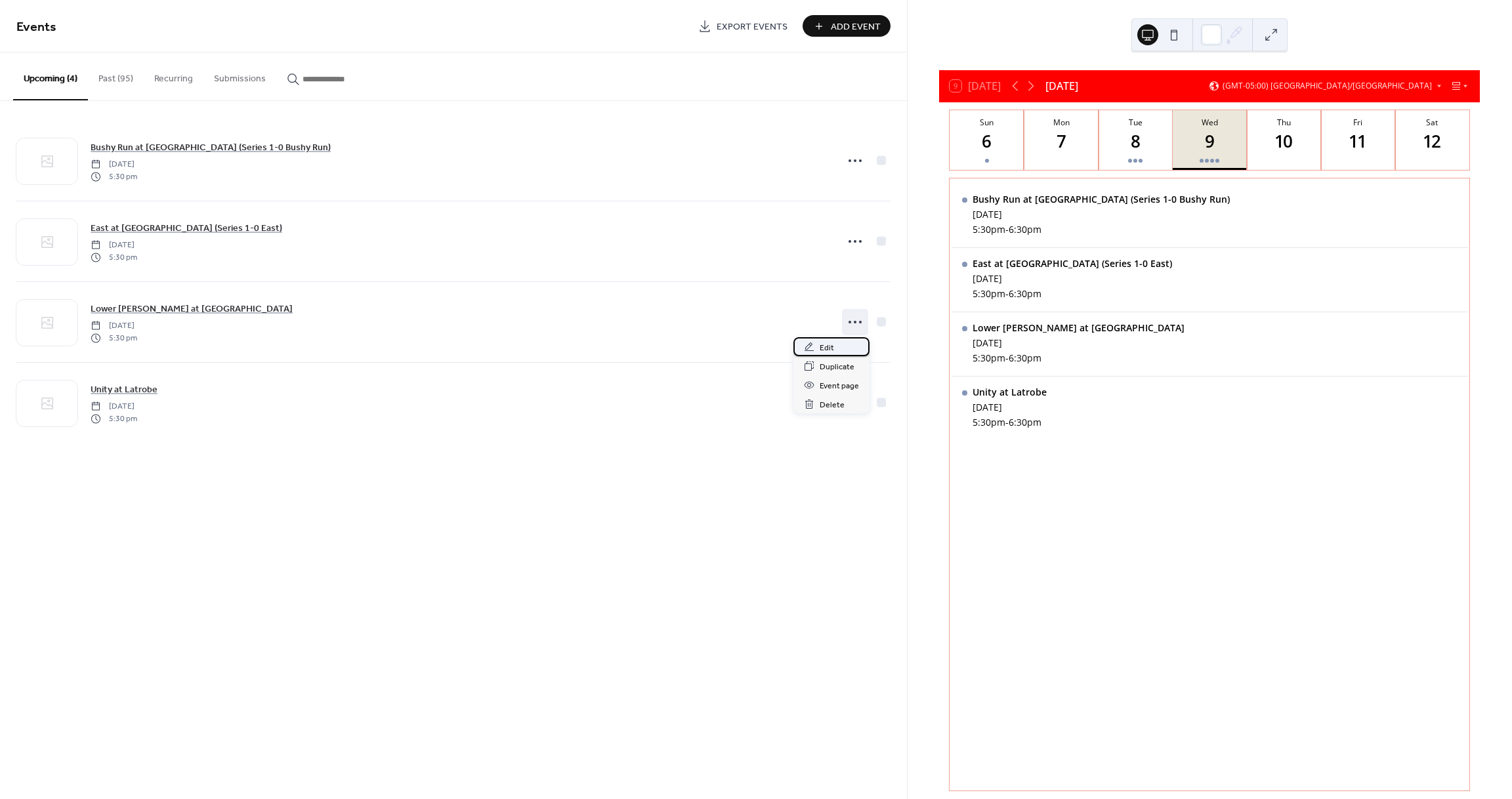 click on "Edit" at bounding box center (831, 346) 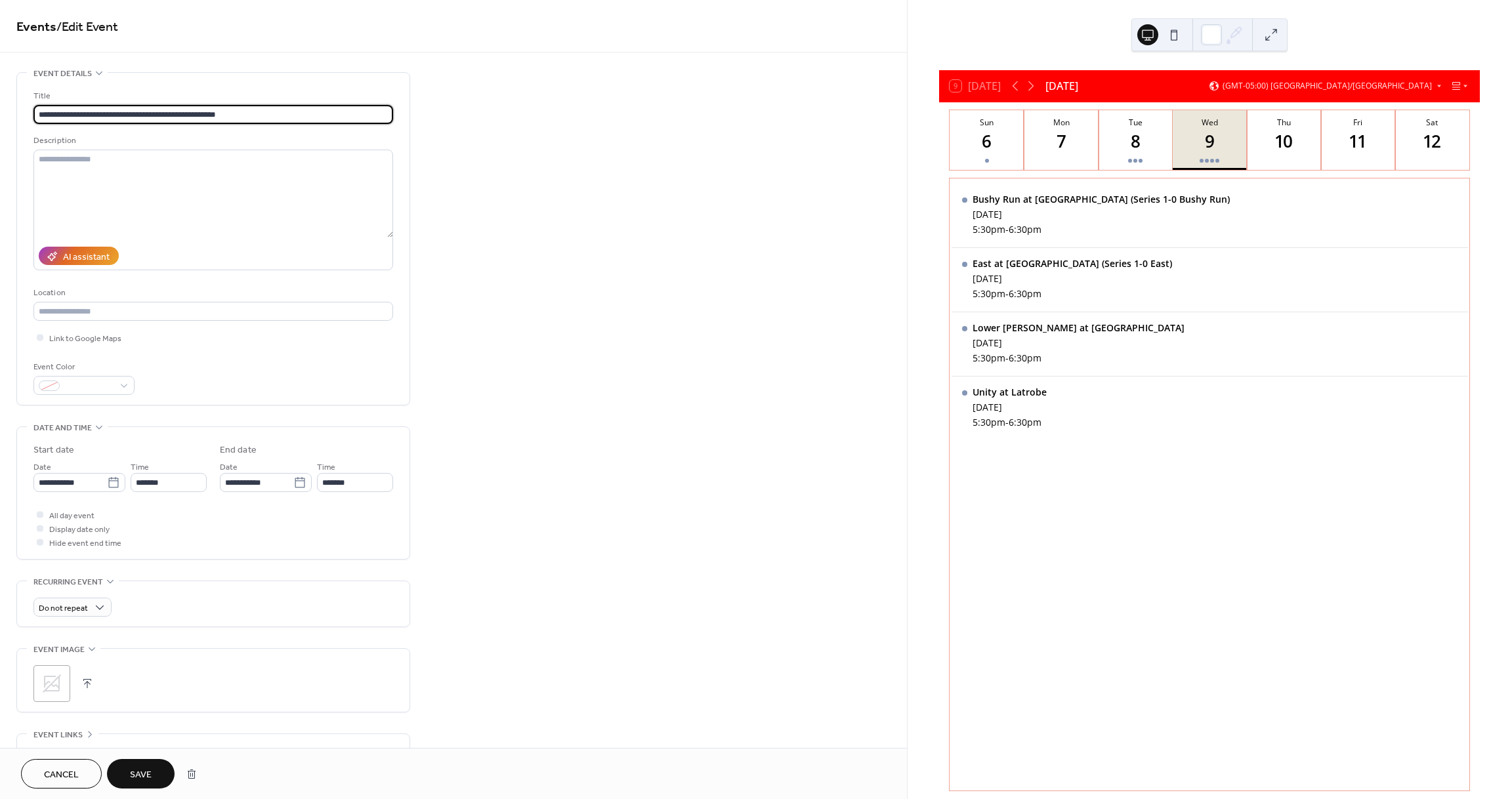 type on "**********" 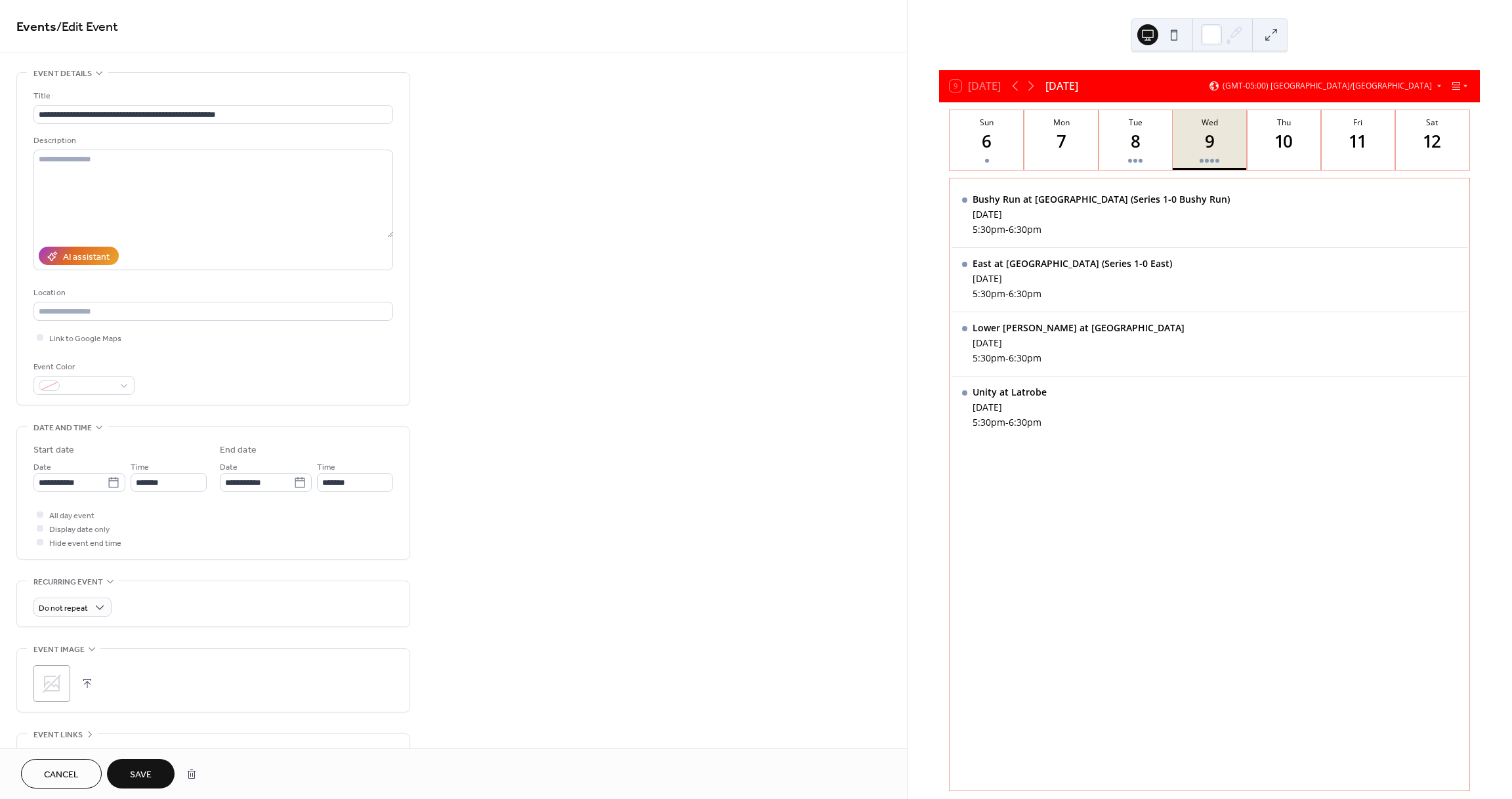 click on "Save" at bounding box center [140, 775] 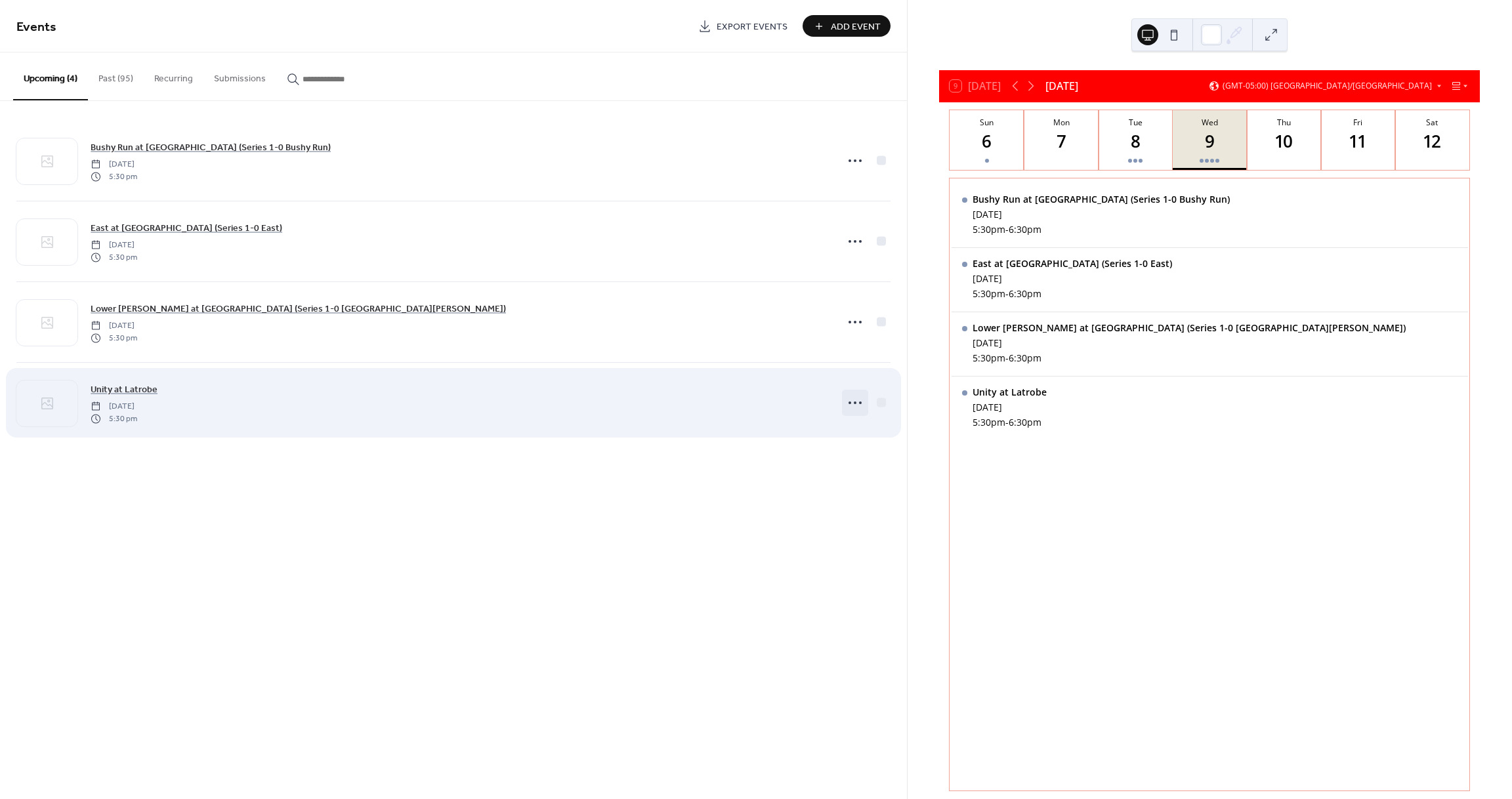 click 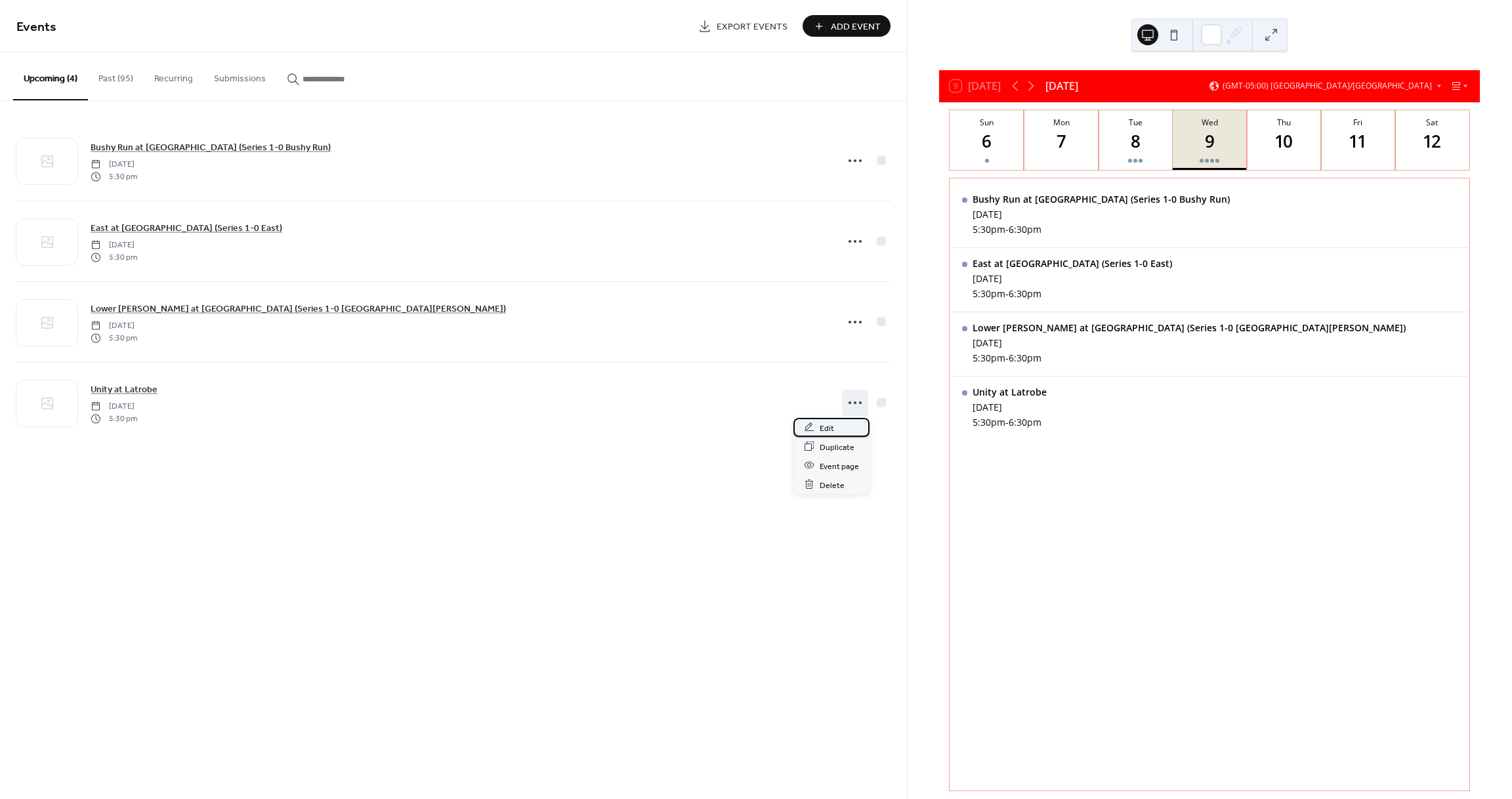 click on "Edit" at bounding box center [831, 427] 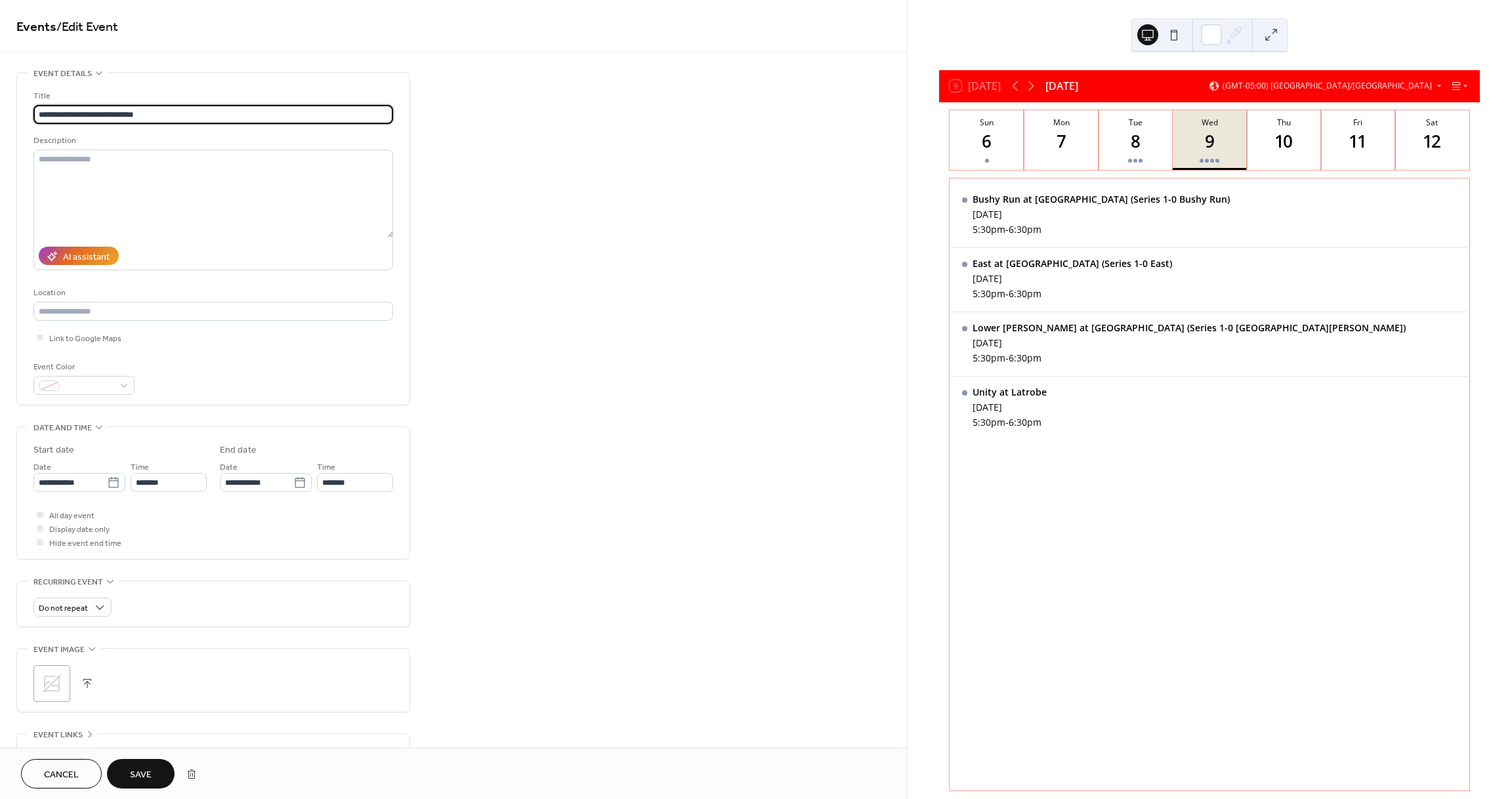 type on "**********" 